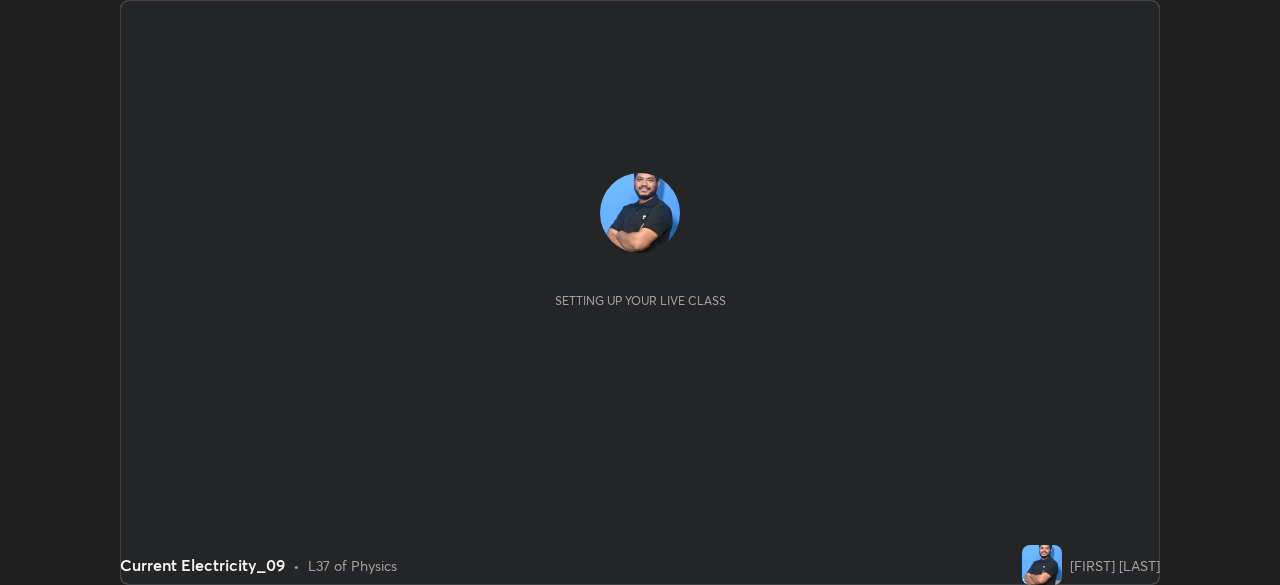 scroll, scrollTop: 0, scrollLeft: 0, axis: both 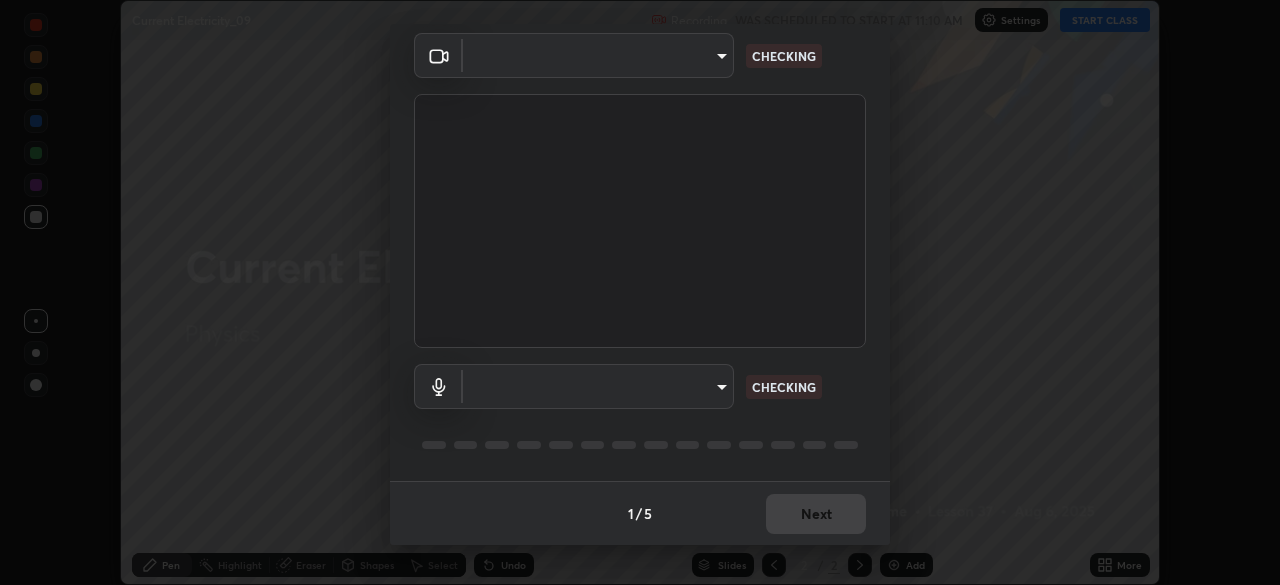 type on "573edd819c0ef8de467de5ce4ec508ac77a3347739658899c49f764764ac8f1c" 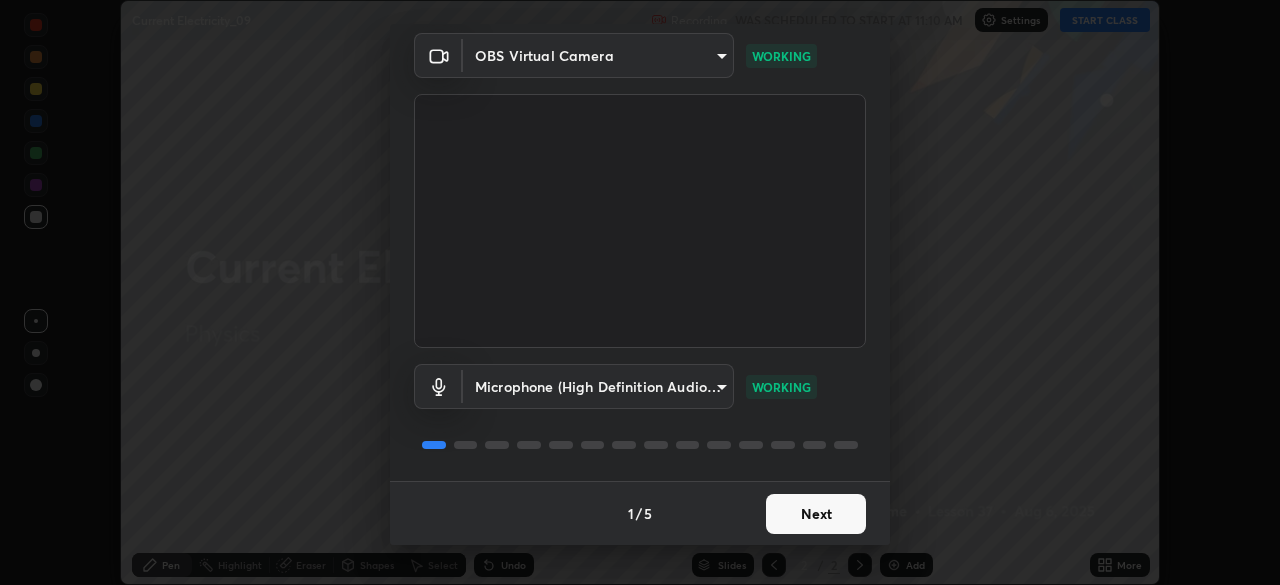 click on "Next" at bounding box center (816, 514) 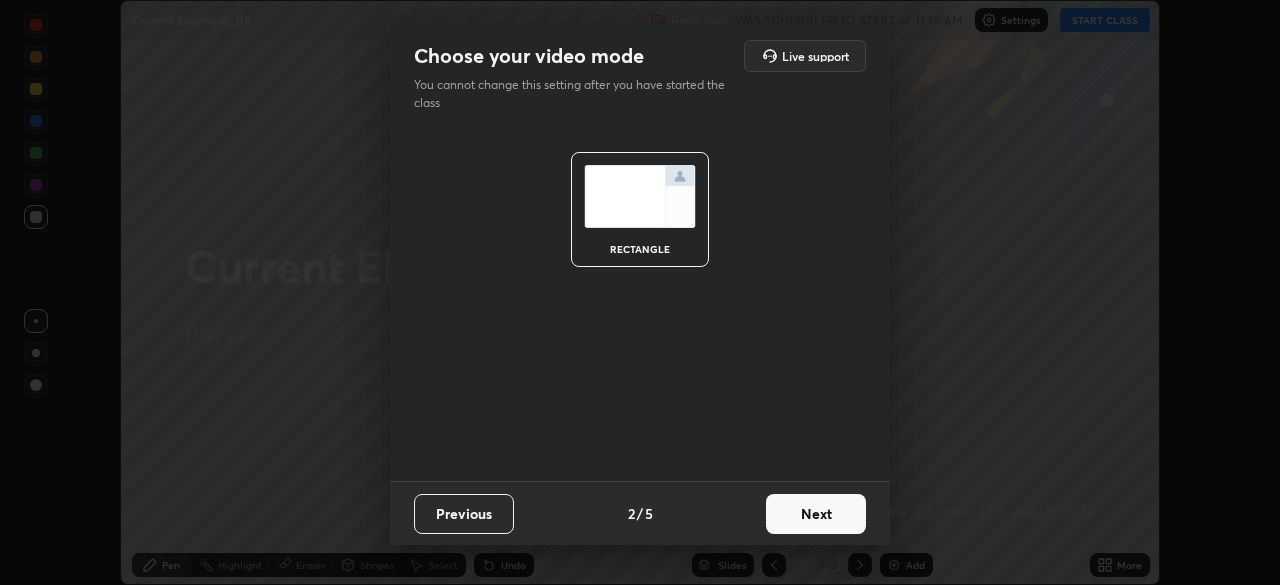 scroll, scrollTop: 0, scrollLeft: 0, axis: both 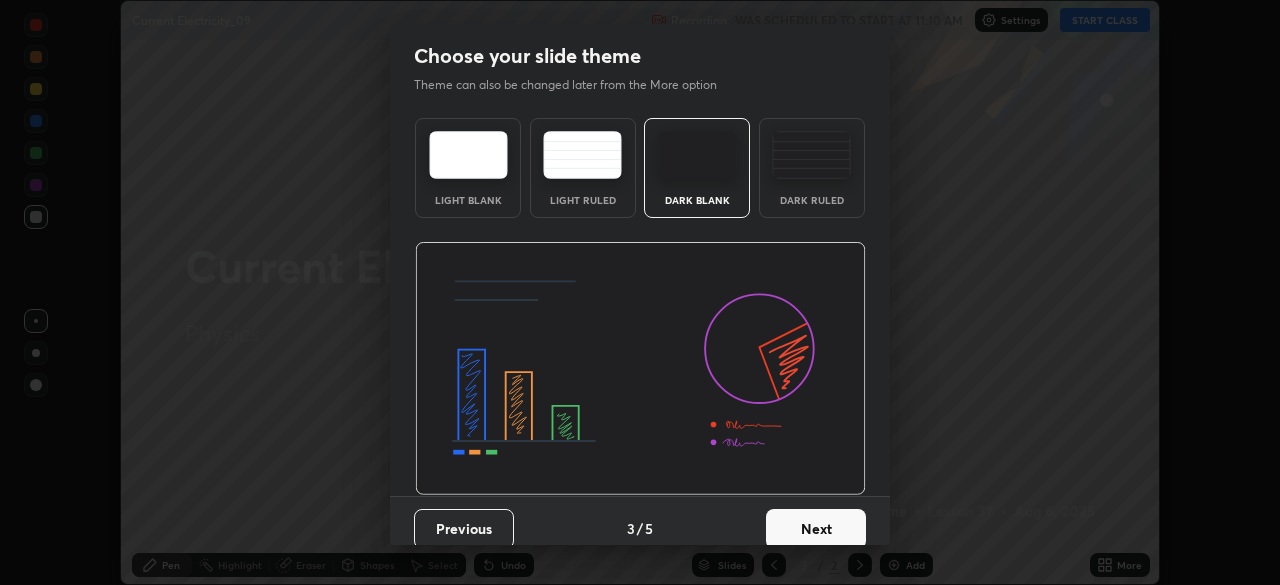 click on "Next" at bounding box center [816, 529] 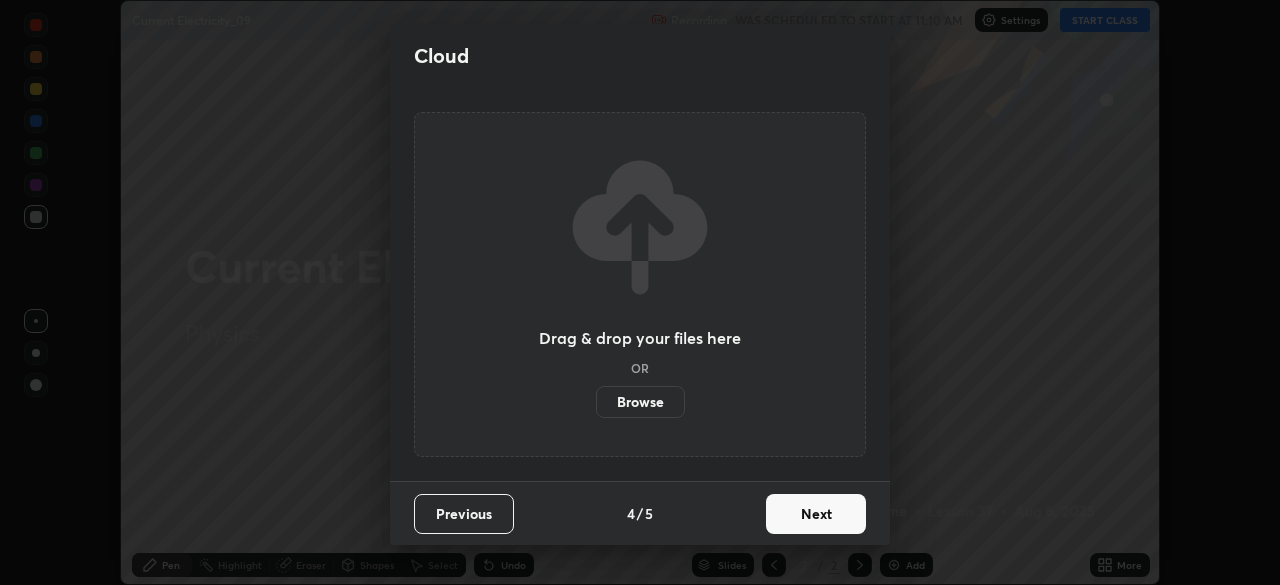 click on "Next" at bounding box center [816, 514] 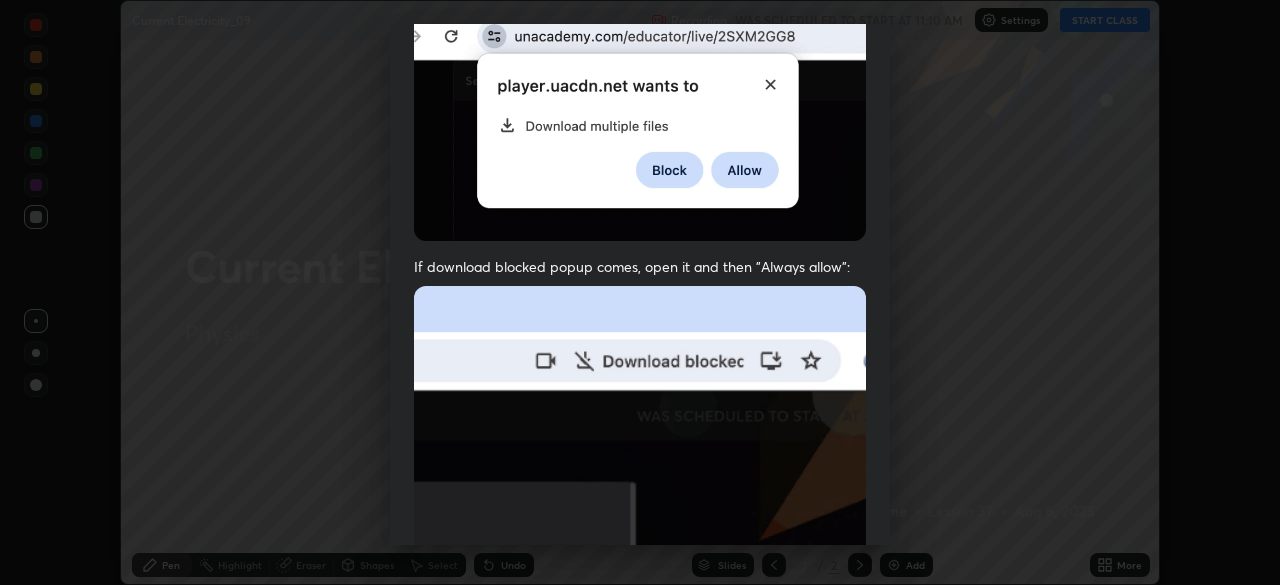 click at bounding box center (640, 504) 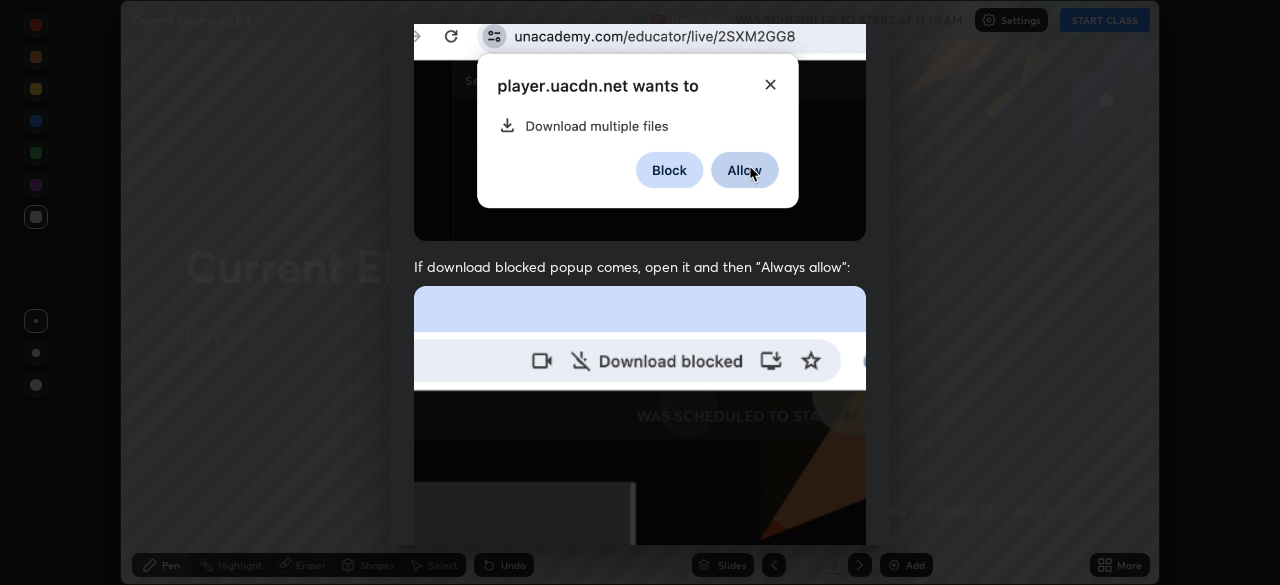 click at bounding box center [640, 504] 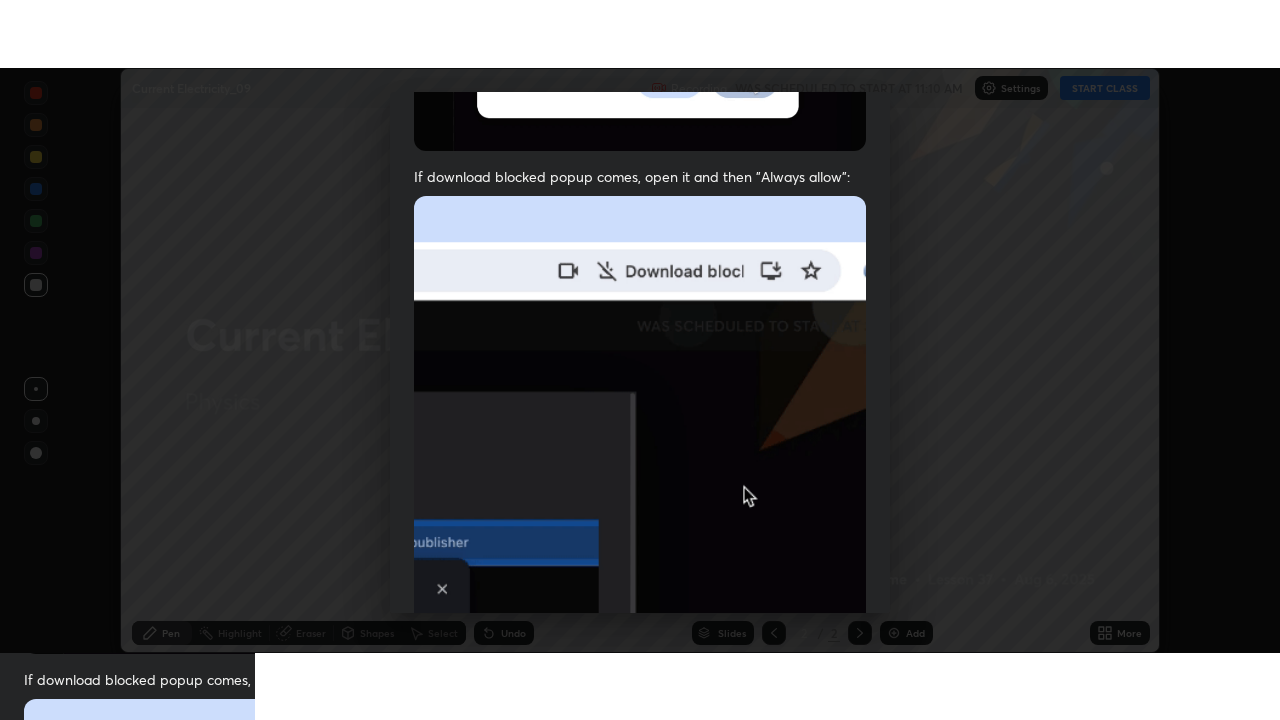 scroll, scrollTop: 479, scrollLeft: 0, axis: vertical 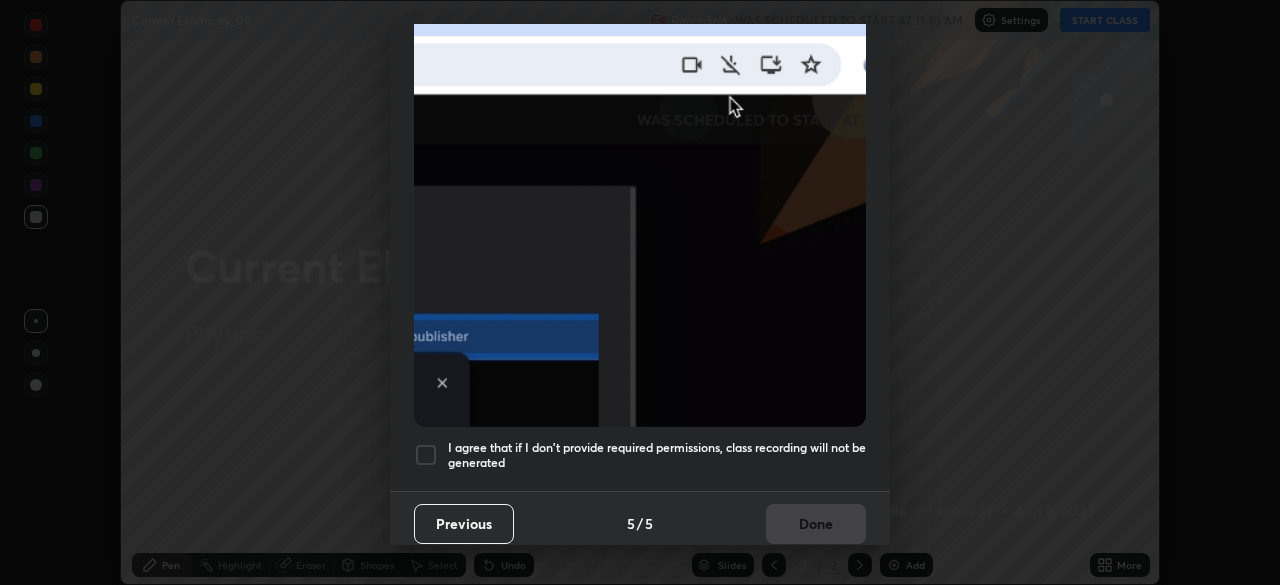 click on "Previous 5 / 5 Done" at bounding box center [640, 523] 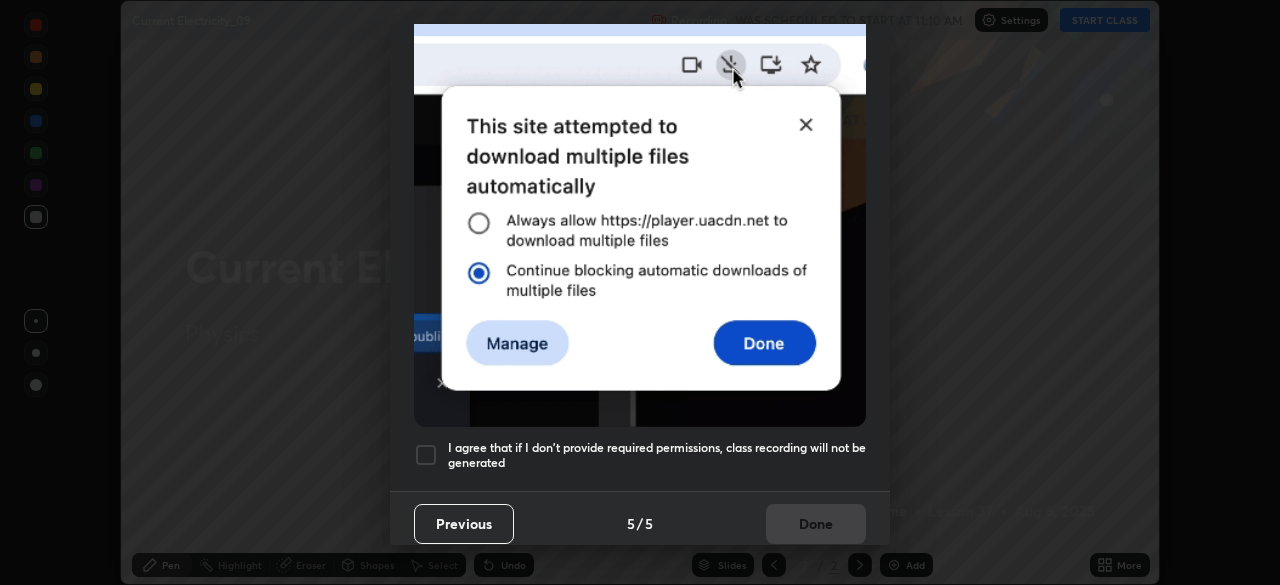 click at bounding box center [426, 455] 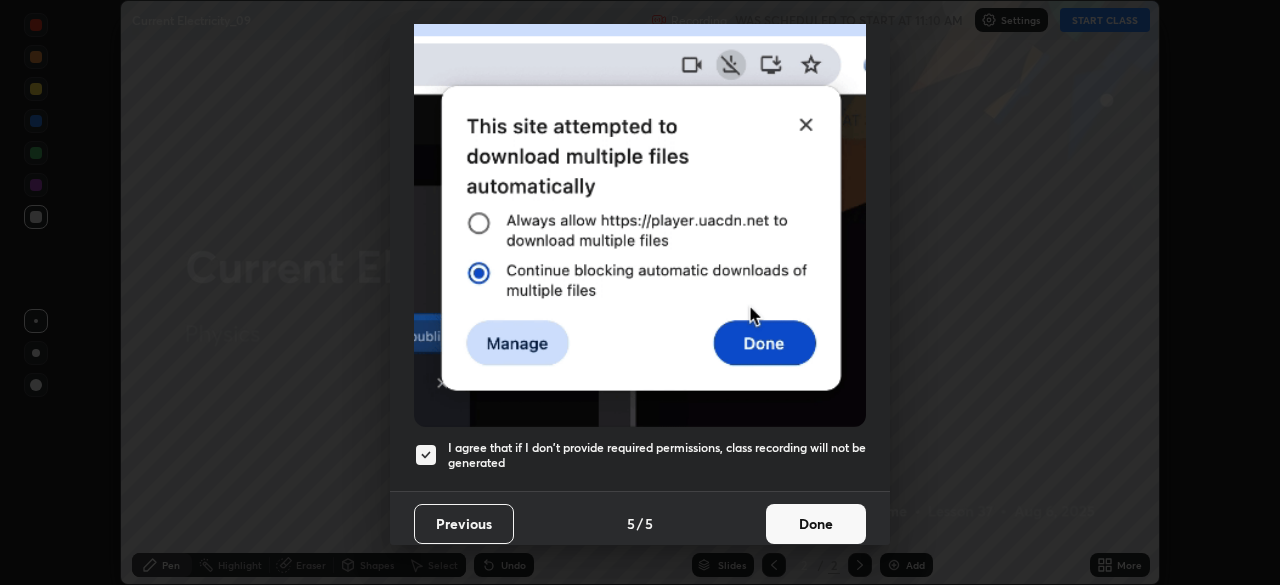 click on "Done" at bounding box center [816, 524] 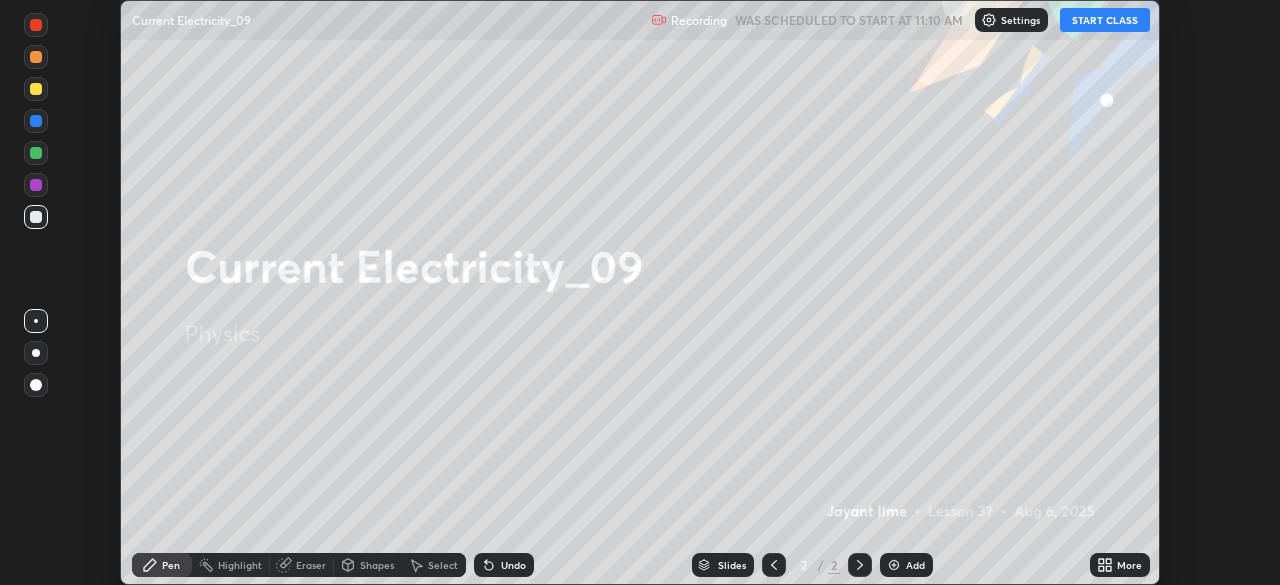 click on "START CLASS" at bounding box center (1105, 20) 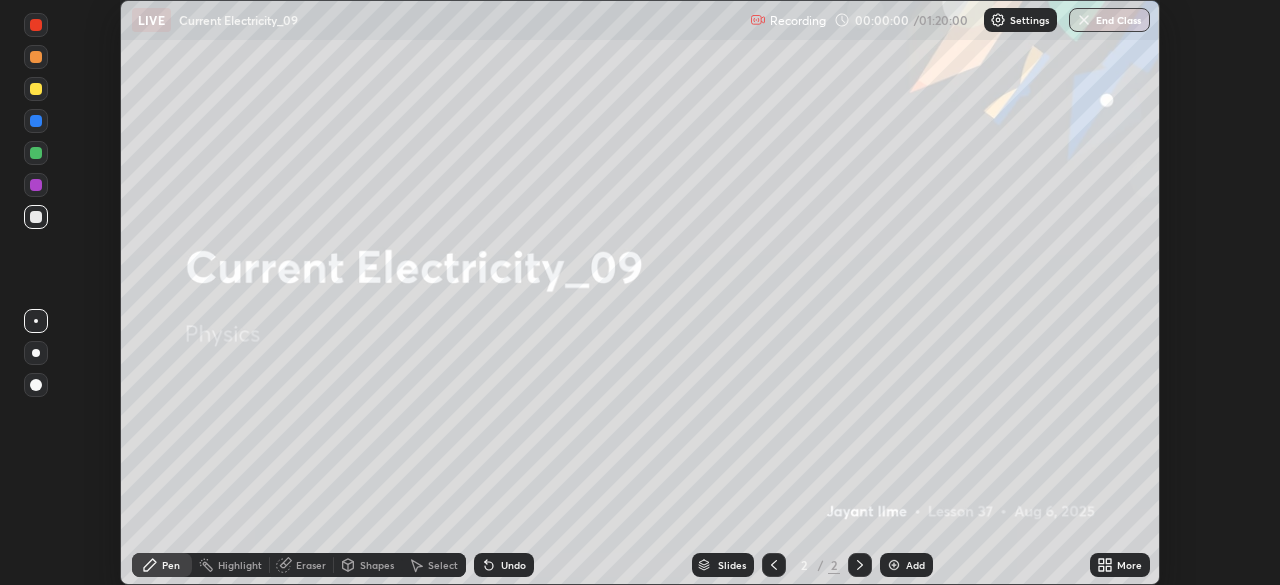 click 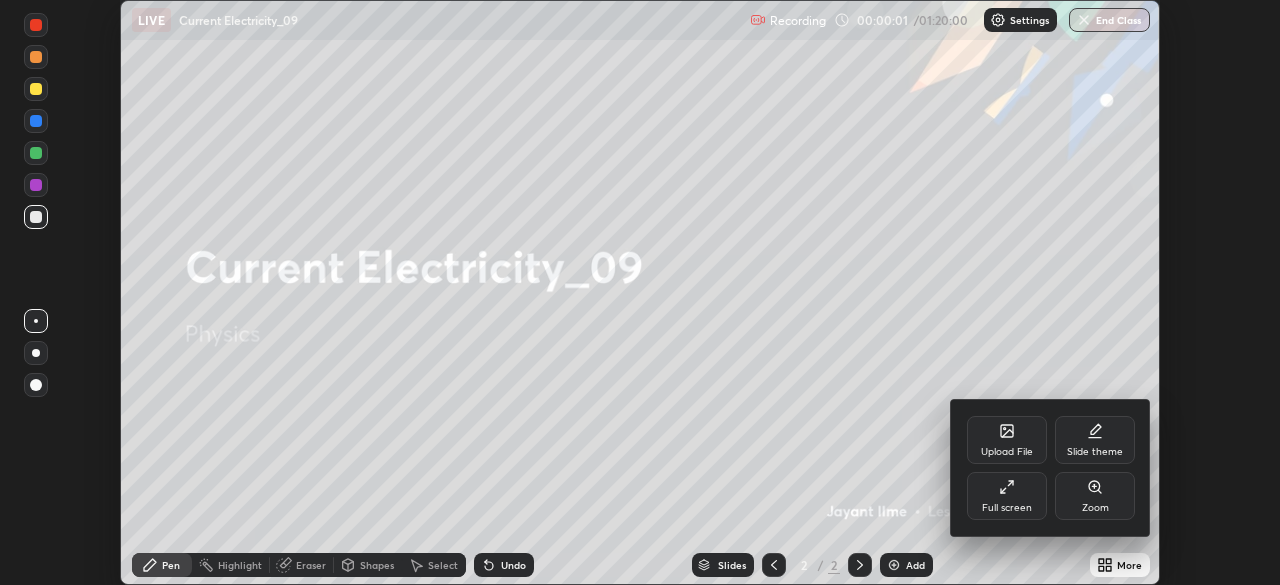 click on "Full screen" at bounding box center (1007, 496) 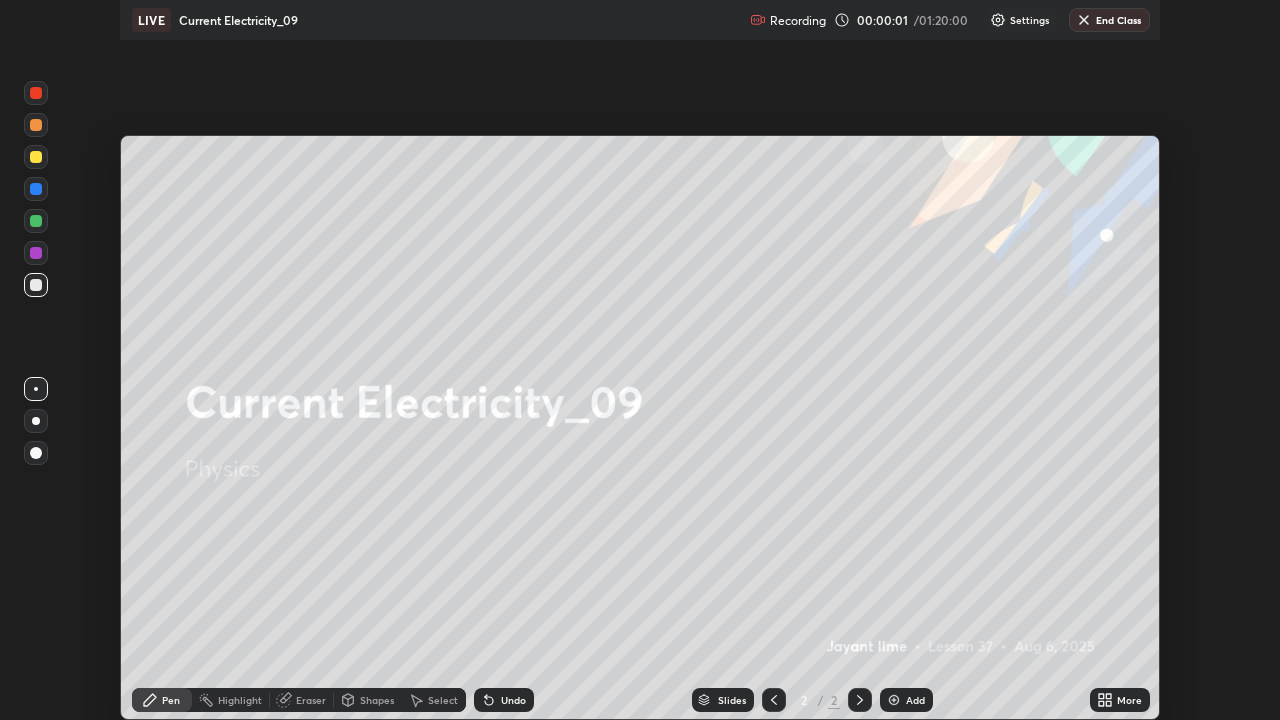 scroll, scrollTop: 99280, scrollLeft: 98720, axis: both 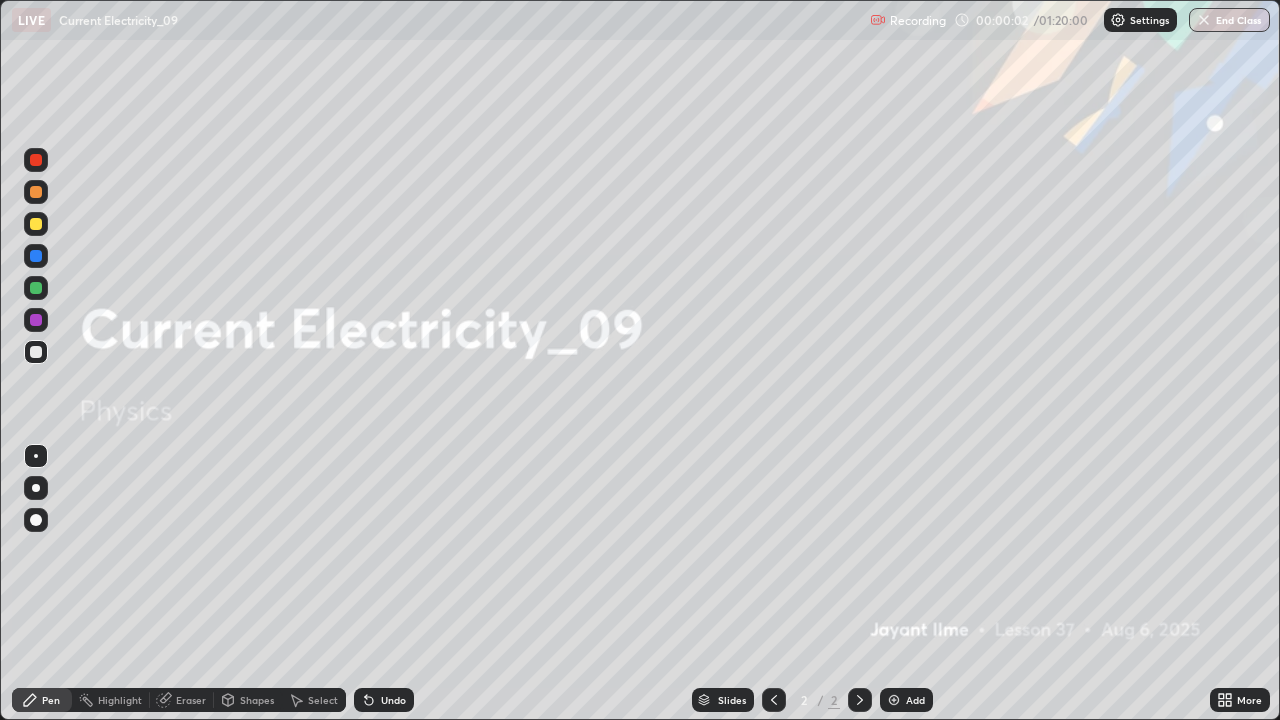 click on "Add" at bounding box center [915, 700] 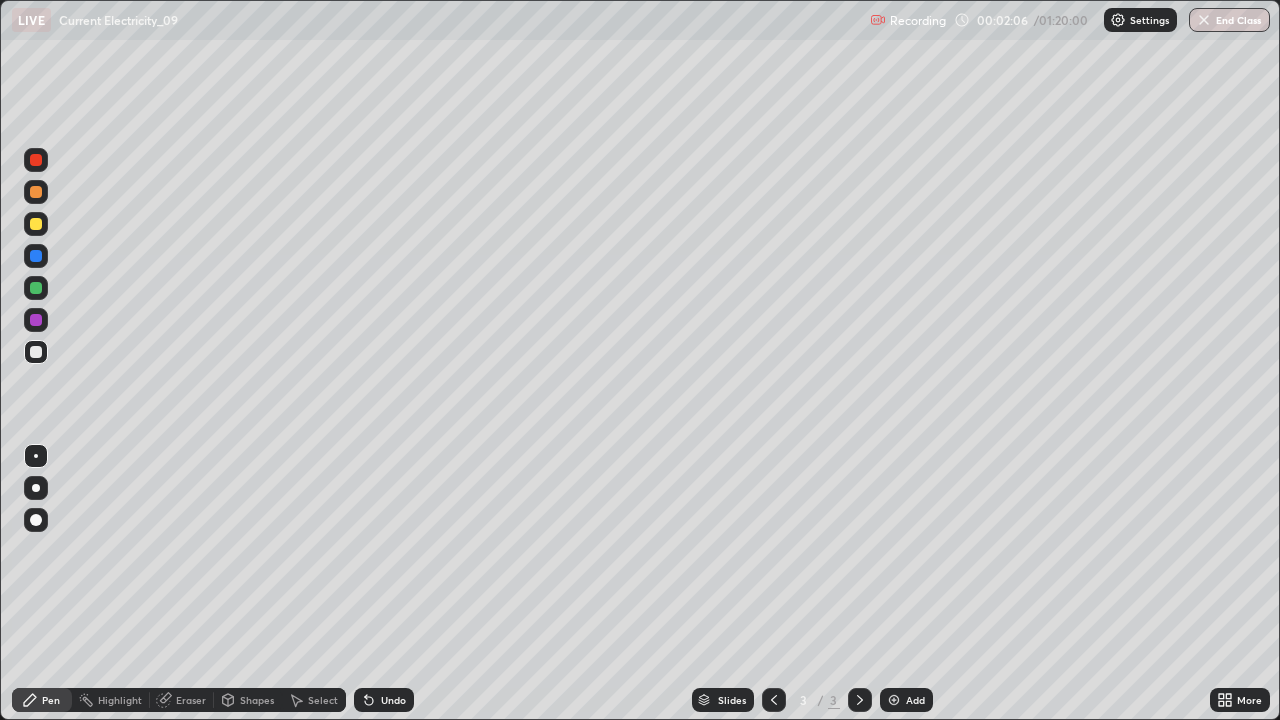 click at bounding box center (36, 520) 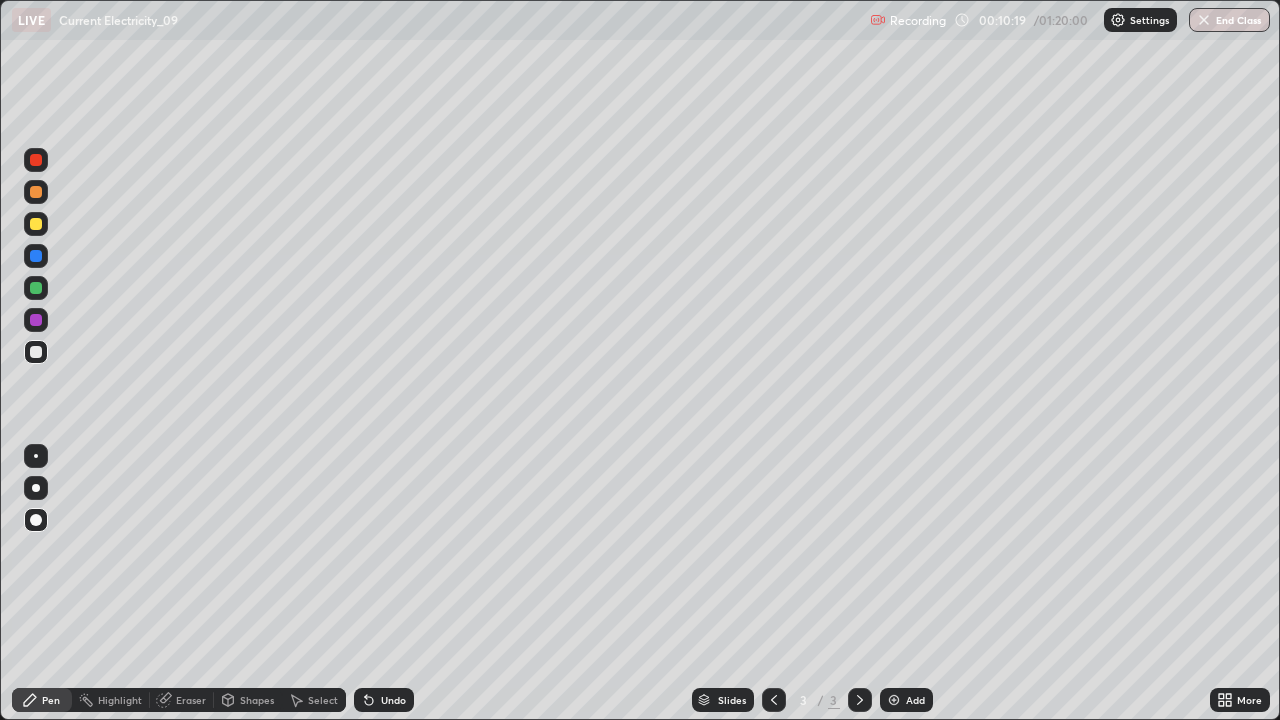 click at bounding box center [894, 700] 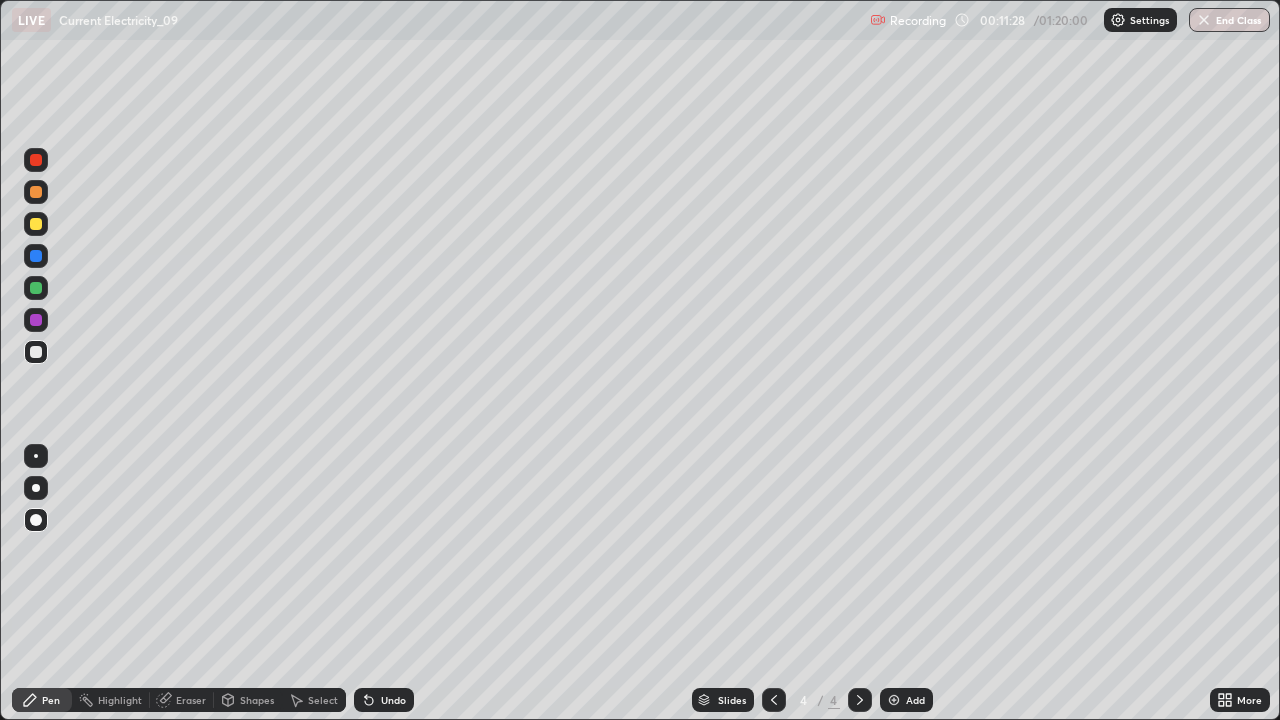 click at bounding box center (36, 224) 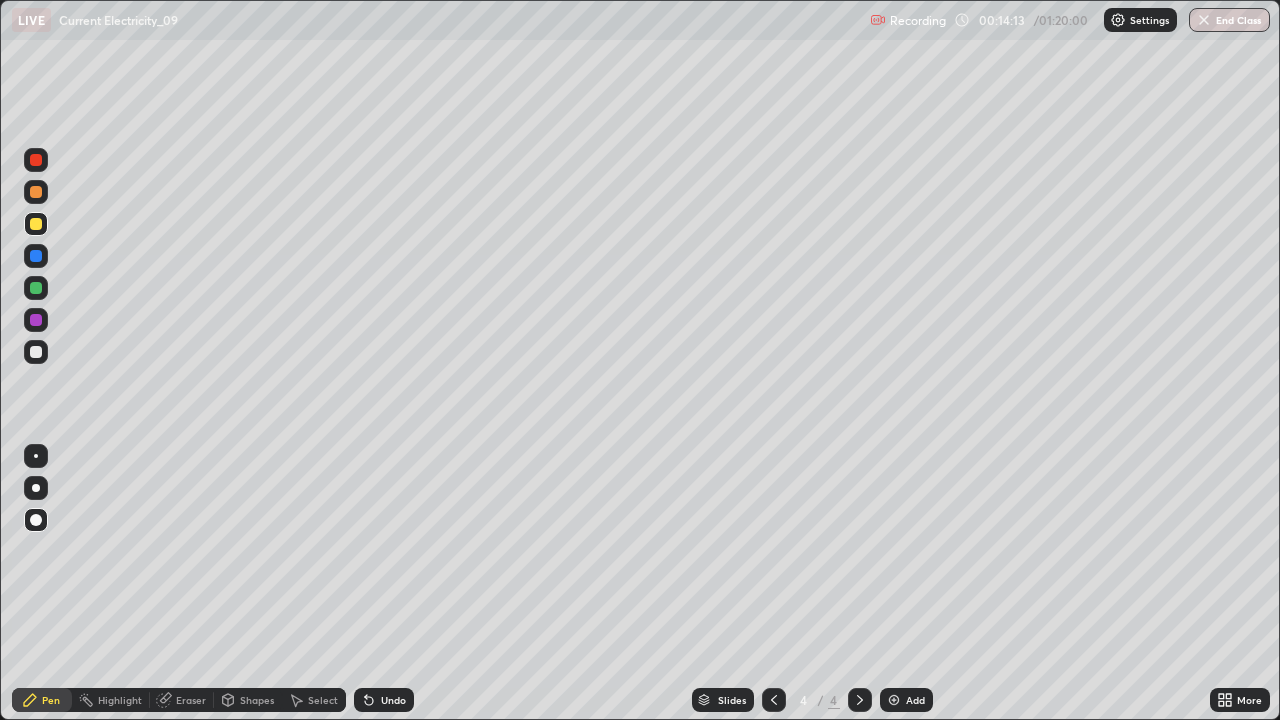 click at bounding box center [894, 700] 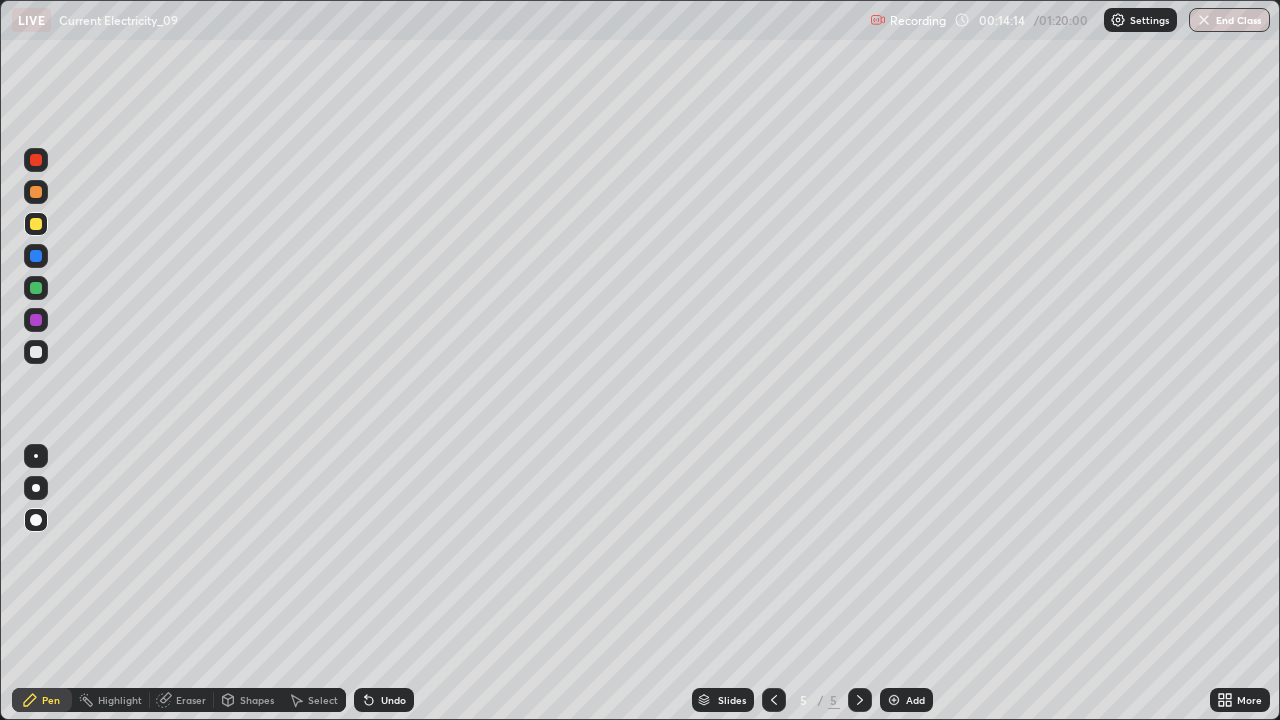 click at bounding box center [36, 352] 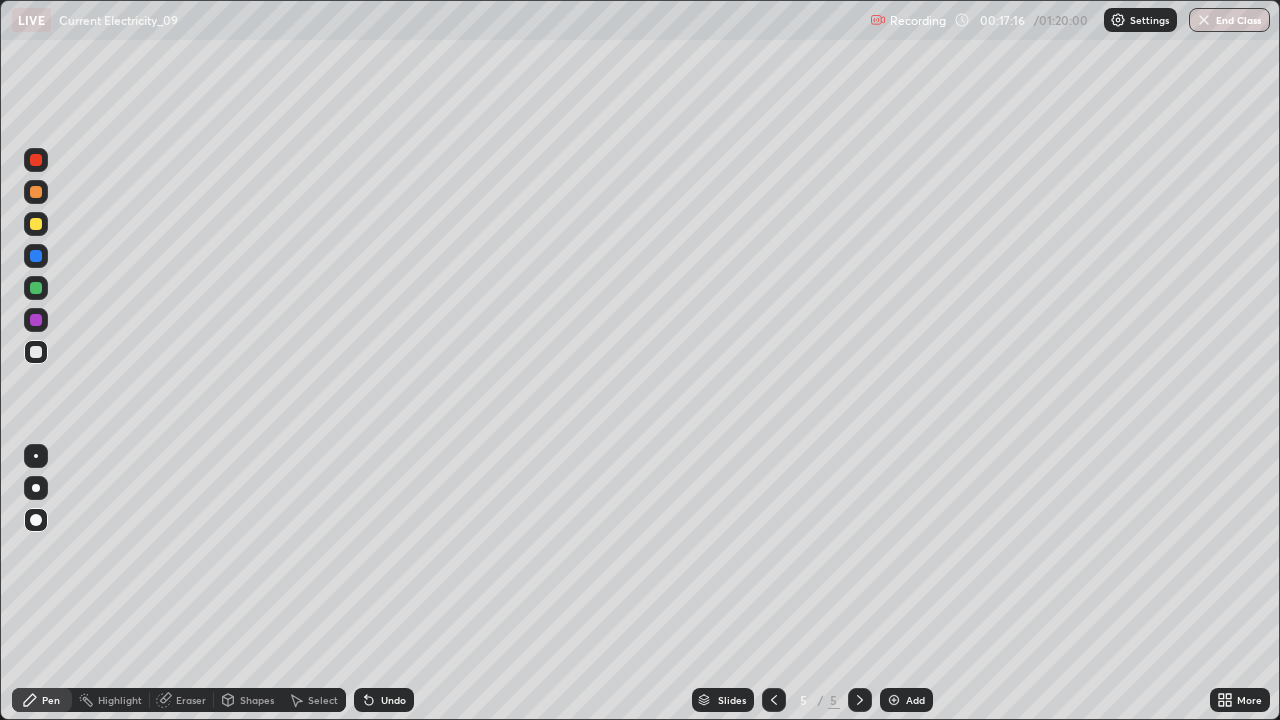 click at bounding box center (894, 700) 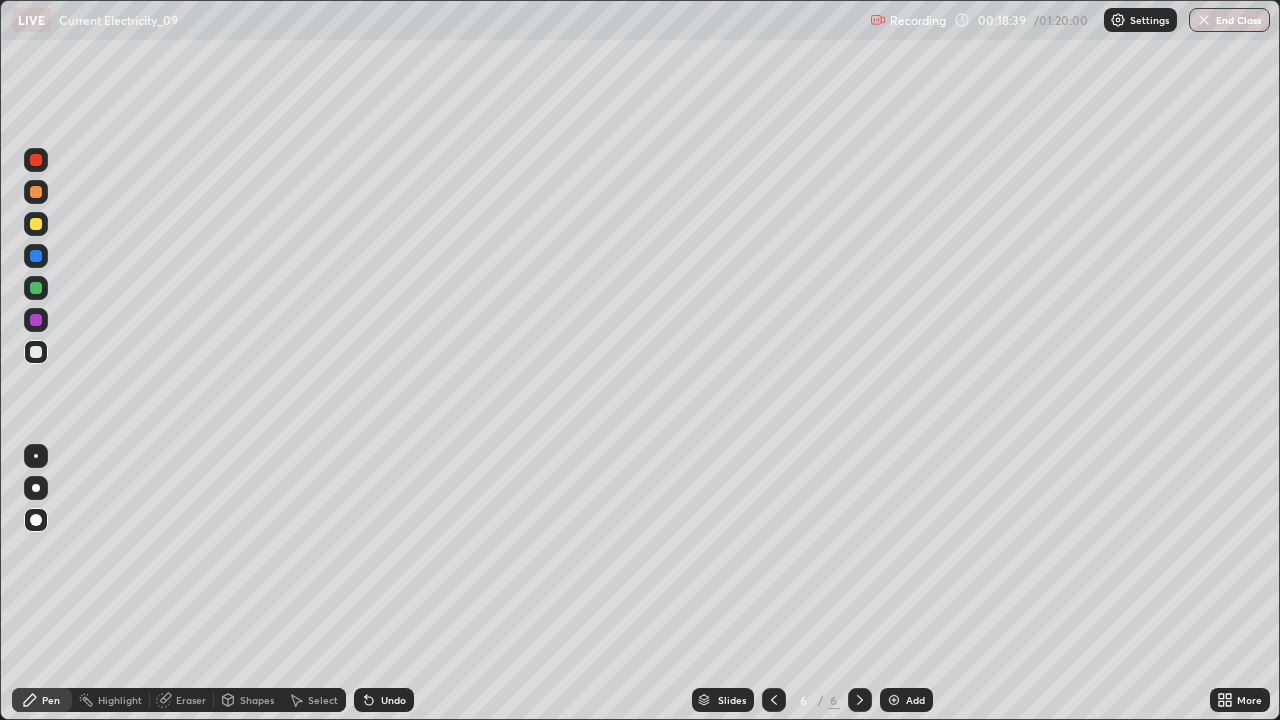 click on "Undo" at bounding box center [393, 700] 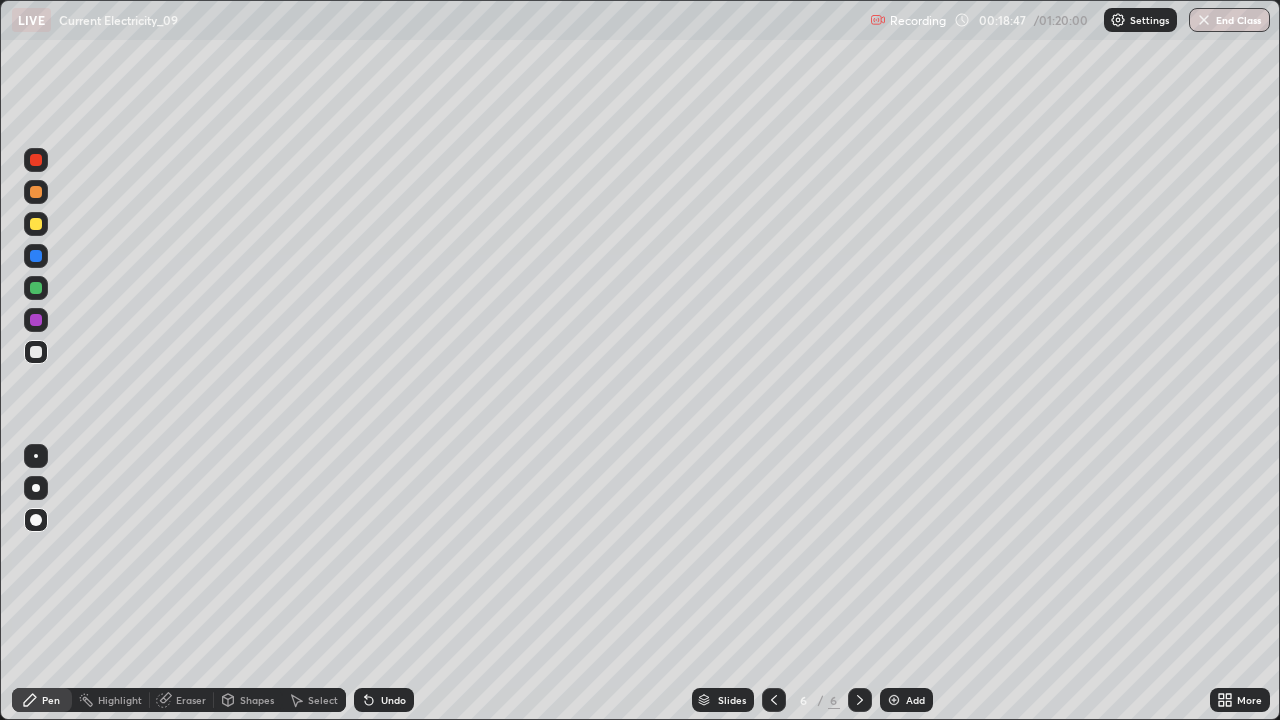 click on "Undo" at bounding box center (384, 700) 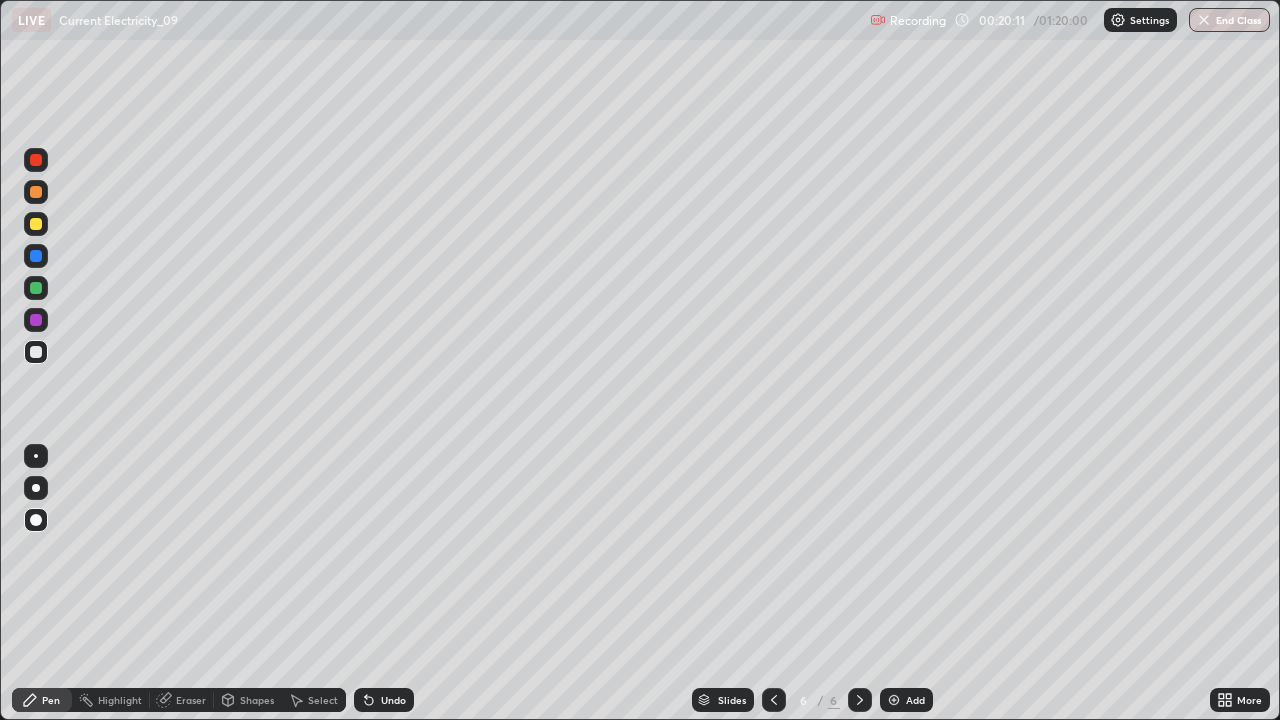 click at bounding box center (894, 700) 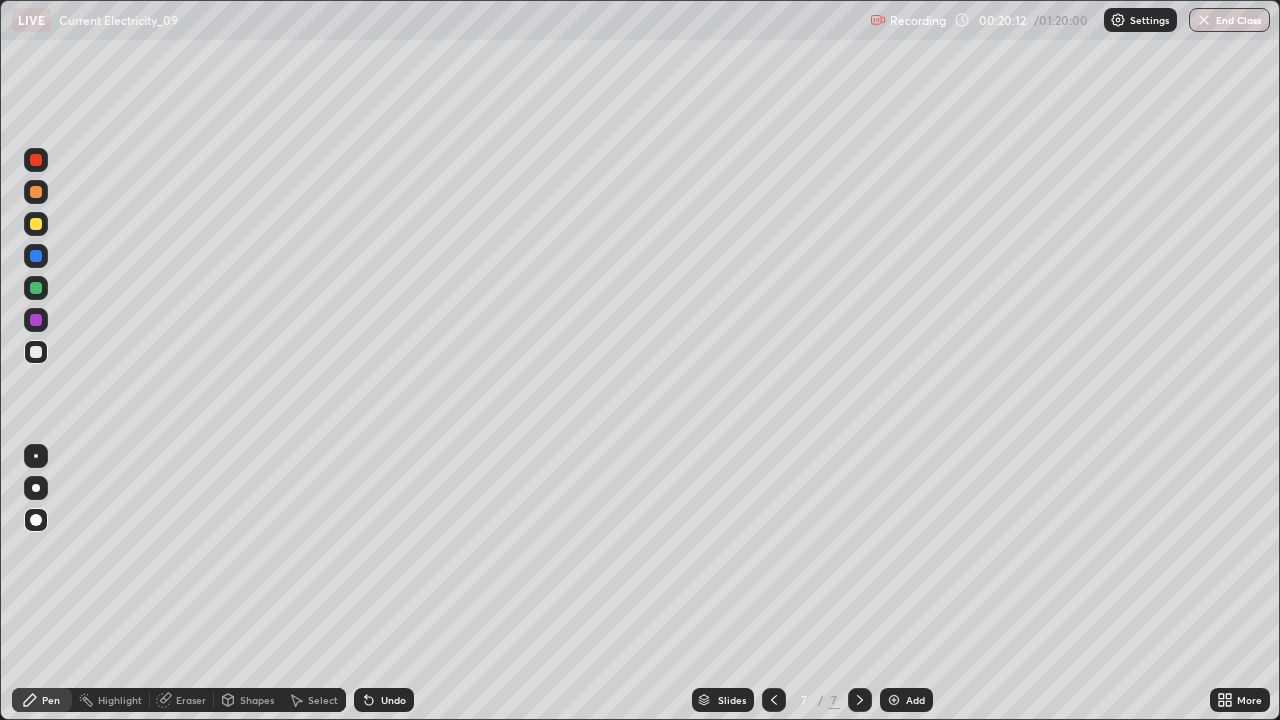 click at bounding box center (36, 224) 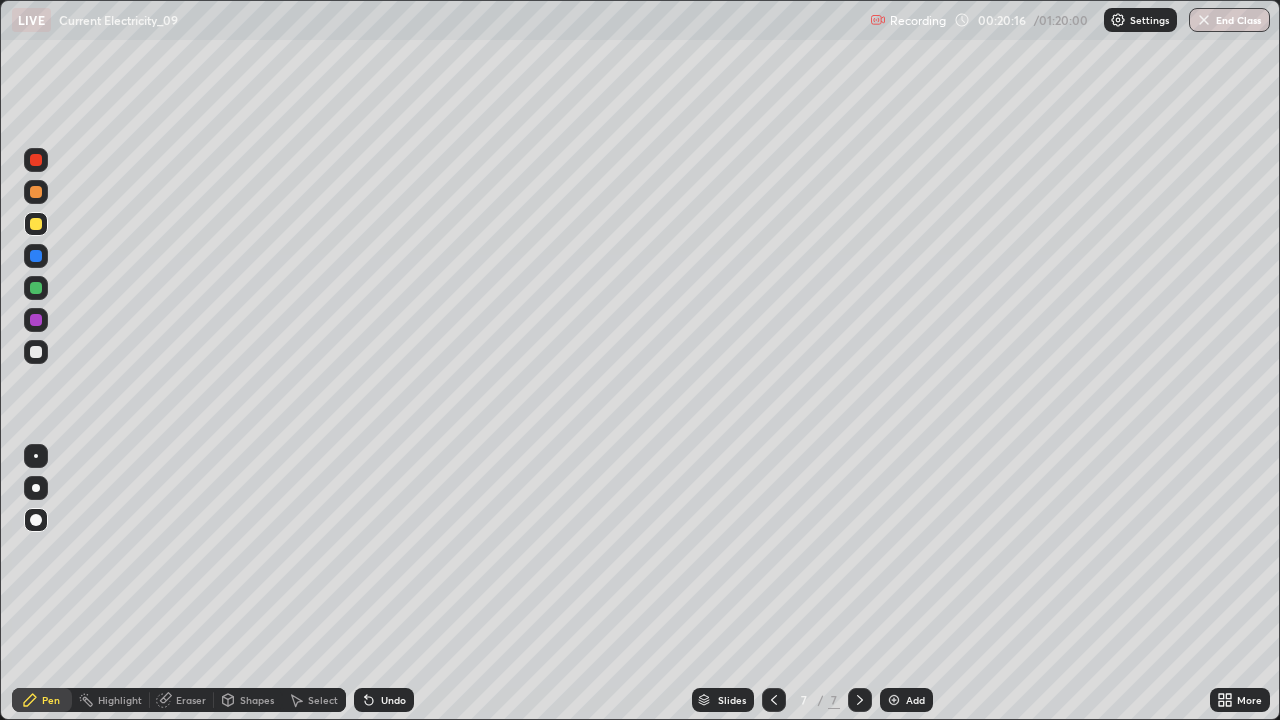 click on "Undo" at bounding box center [384, 700] 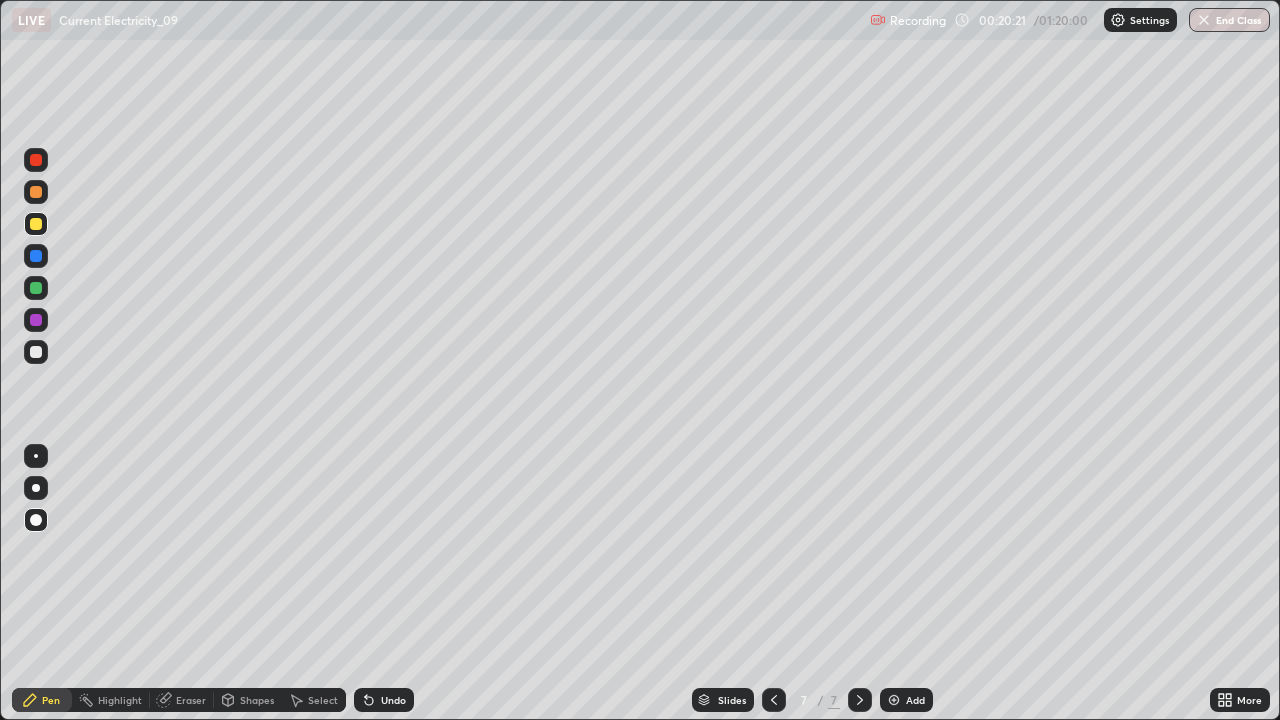click at bounding box center (36, 352) 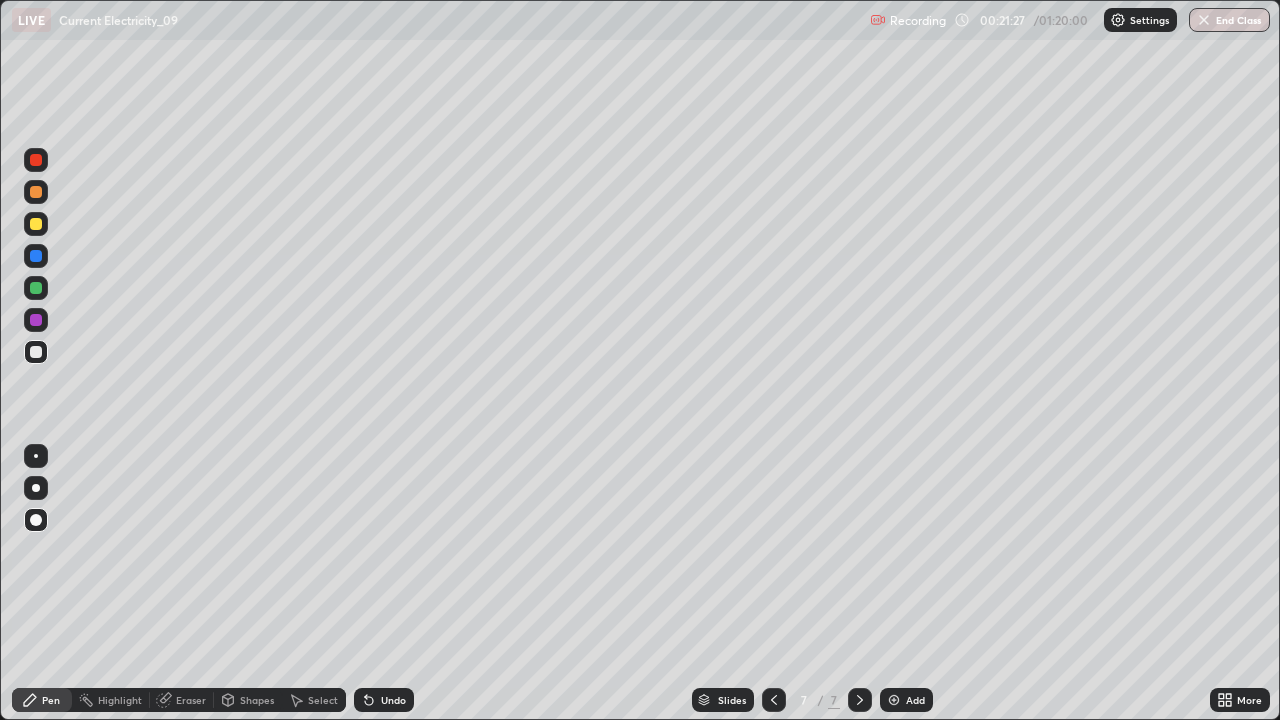 click at bounding box center [36, 224] 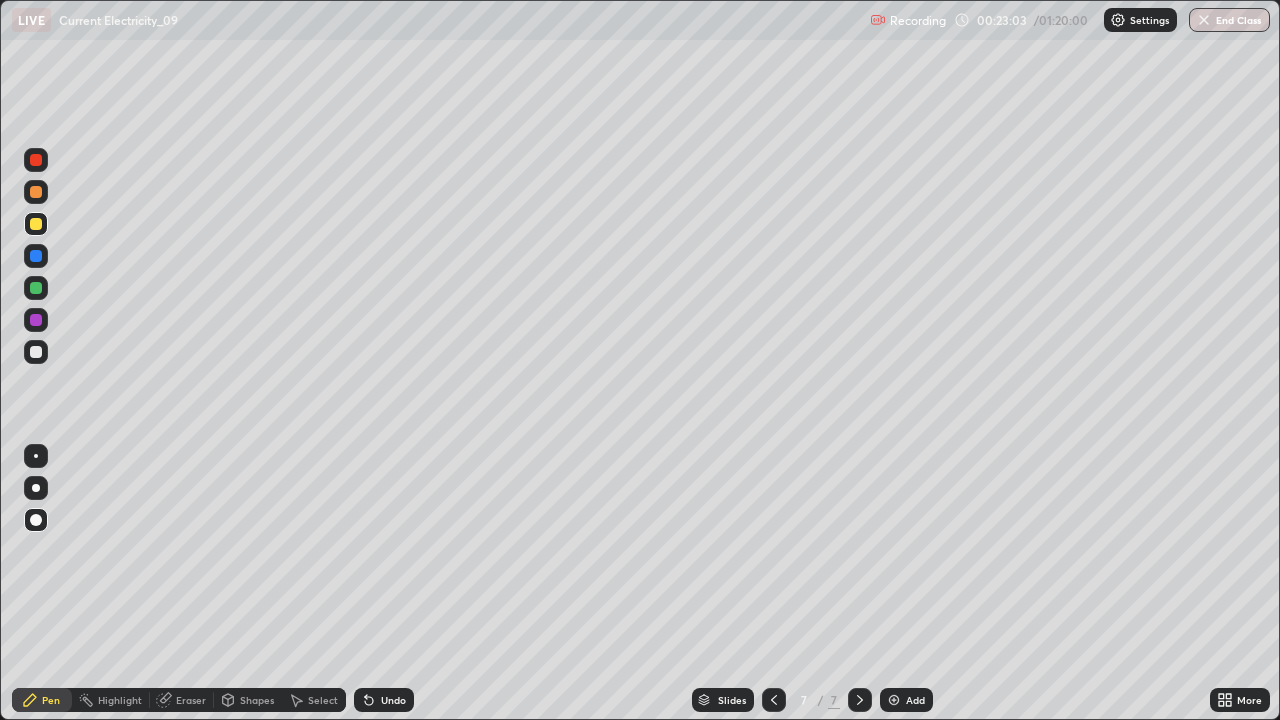 click at bounding box center (36, 352) 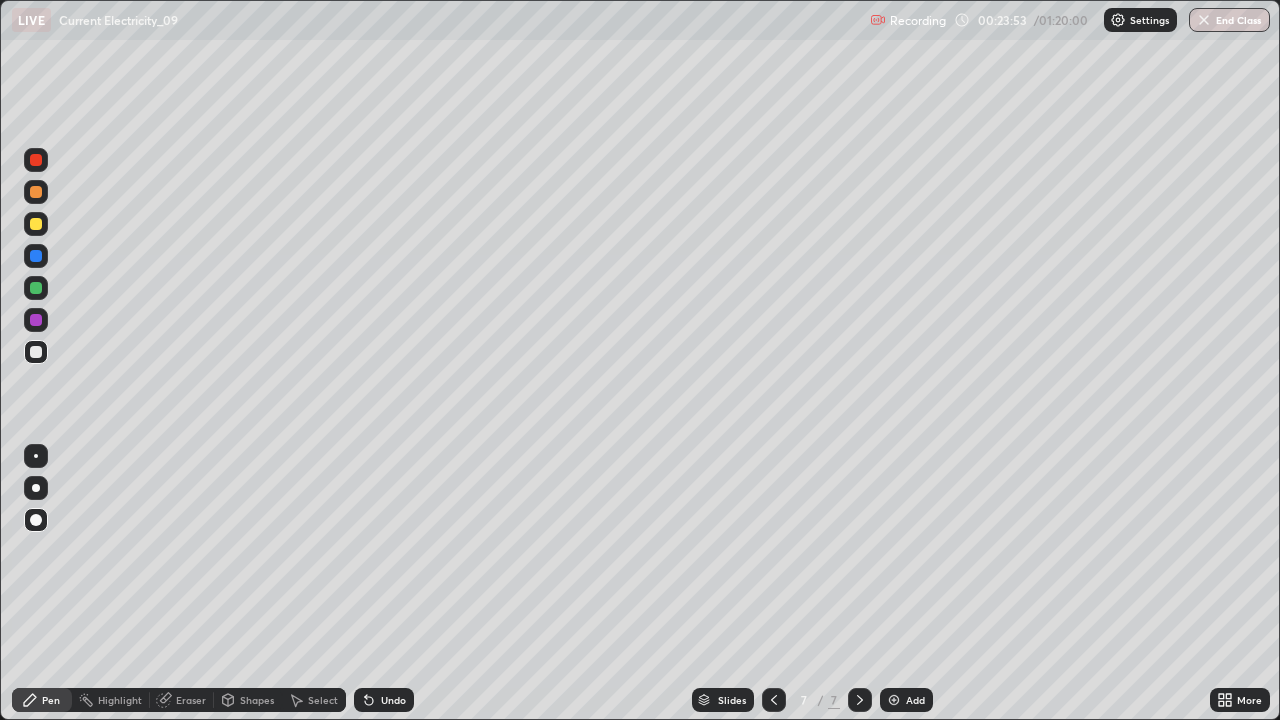 click on "Undo" at bounding box center [393, 700] 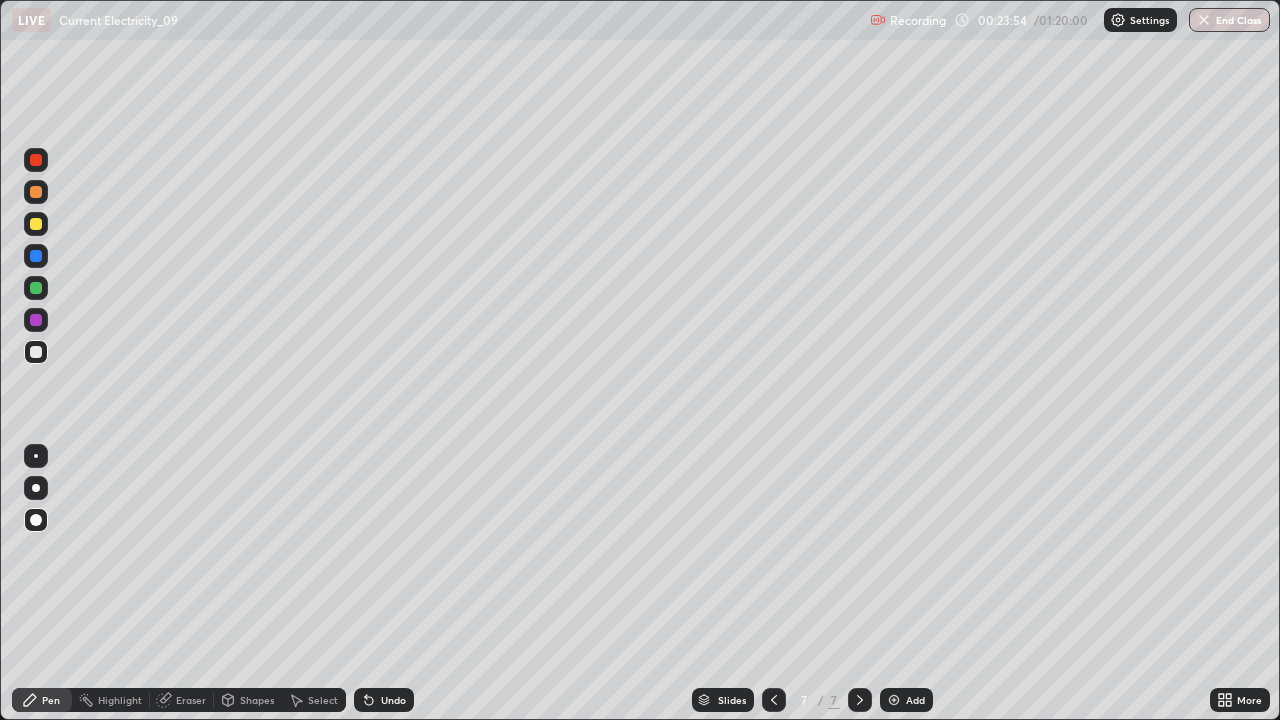 click on "Undo" at bounding box center (393, 700) 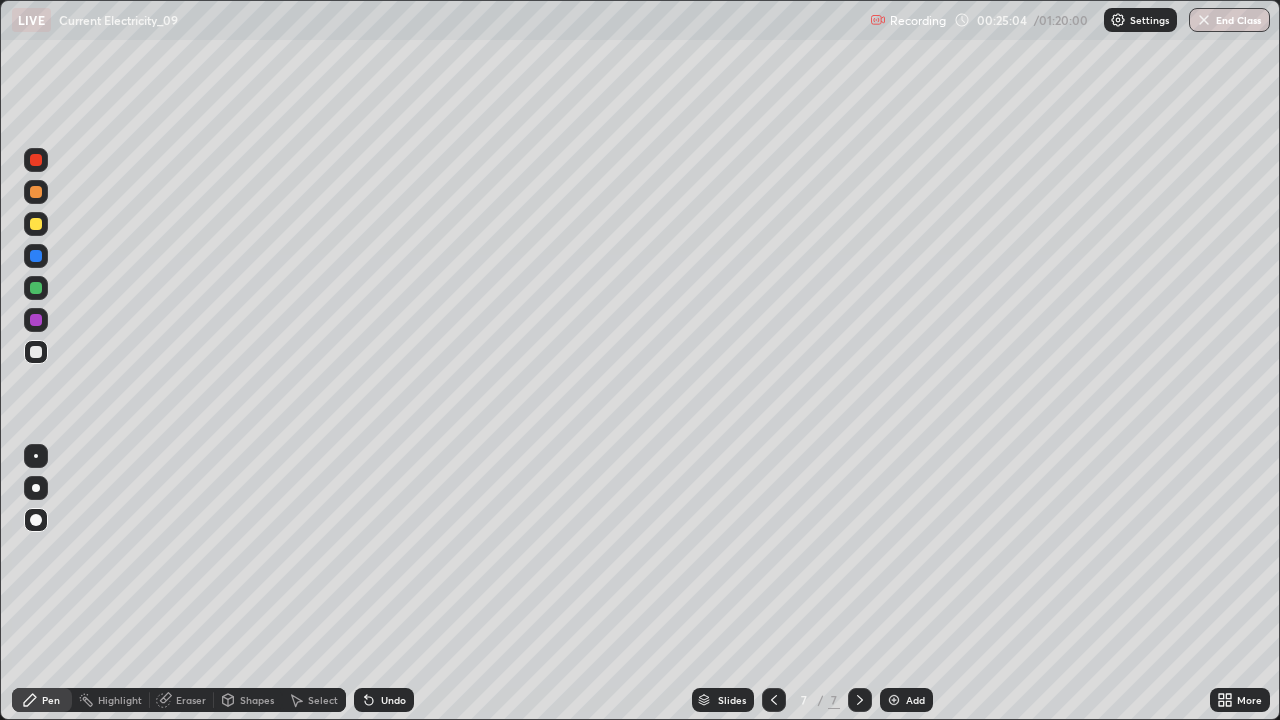 click on "Setting up your live class" at bounding box center (640, 360) 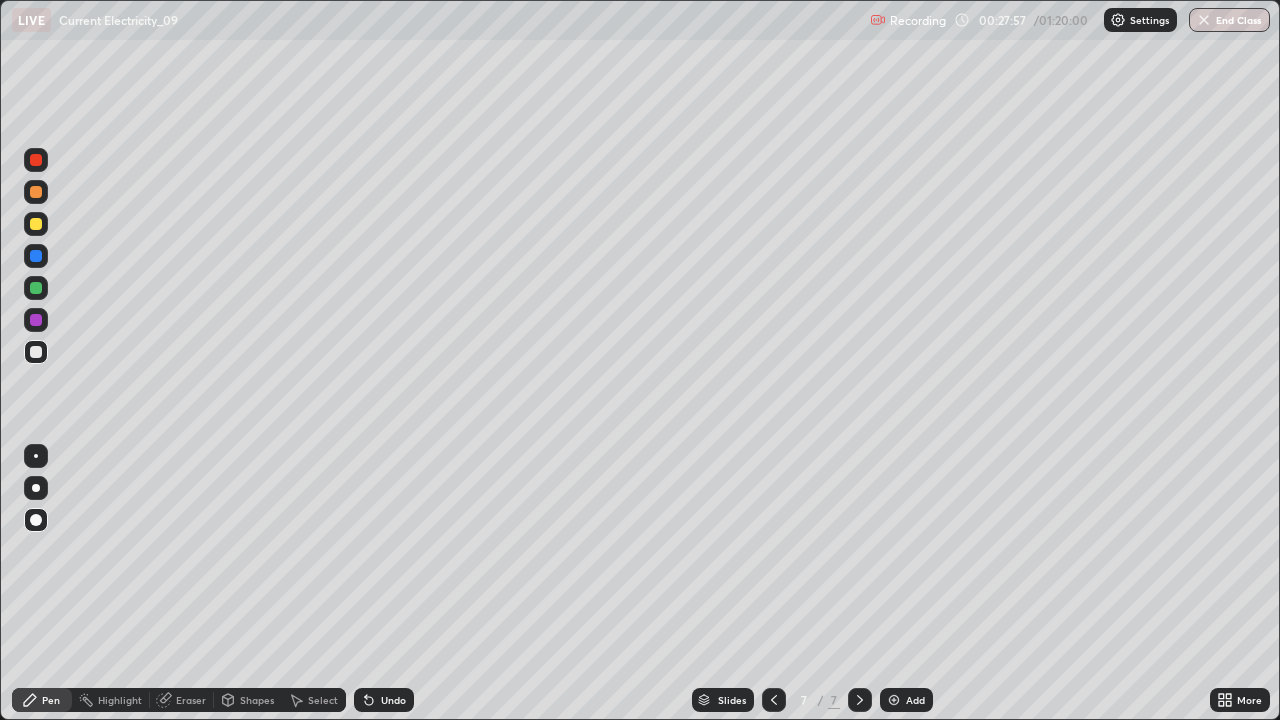 click at bounding box center (894, 700) 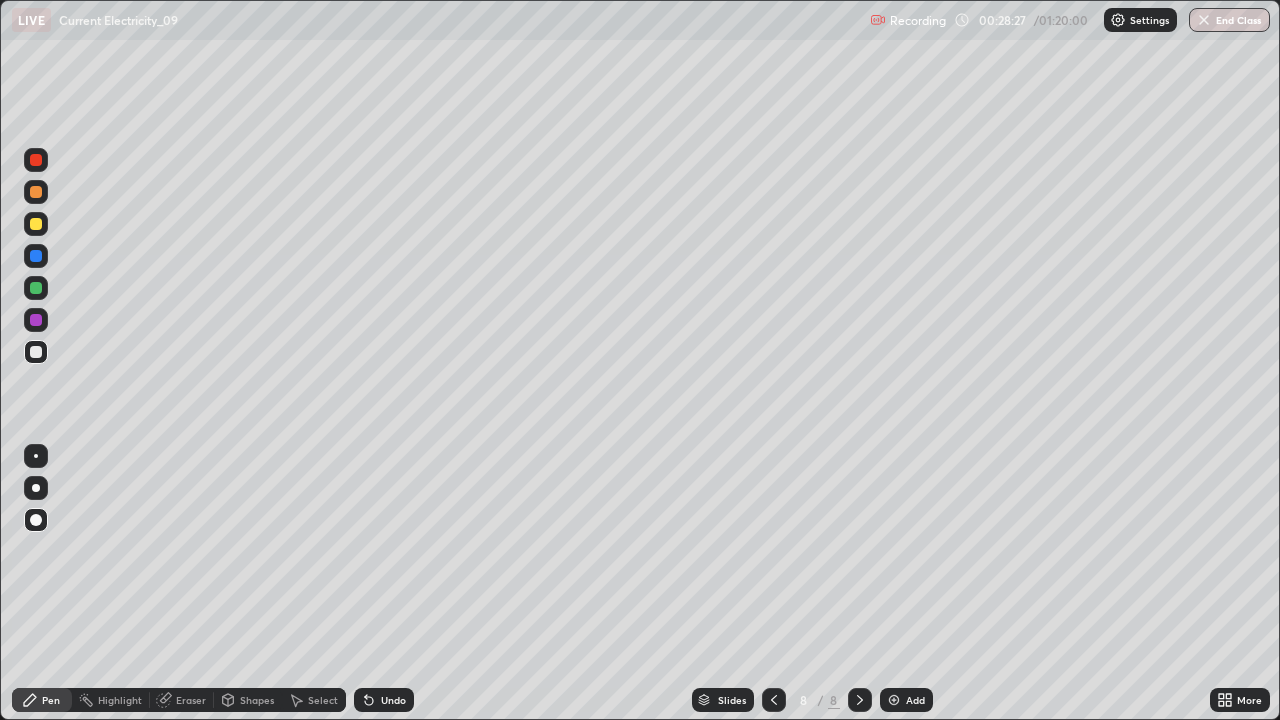 click at bounding box center [36, 224] 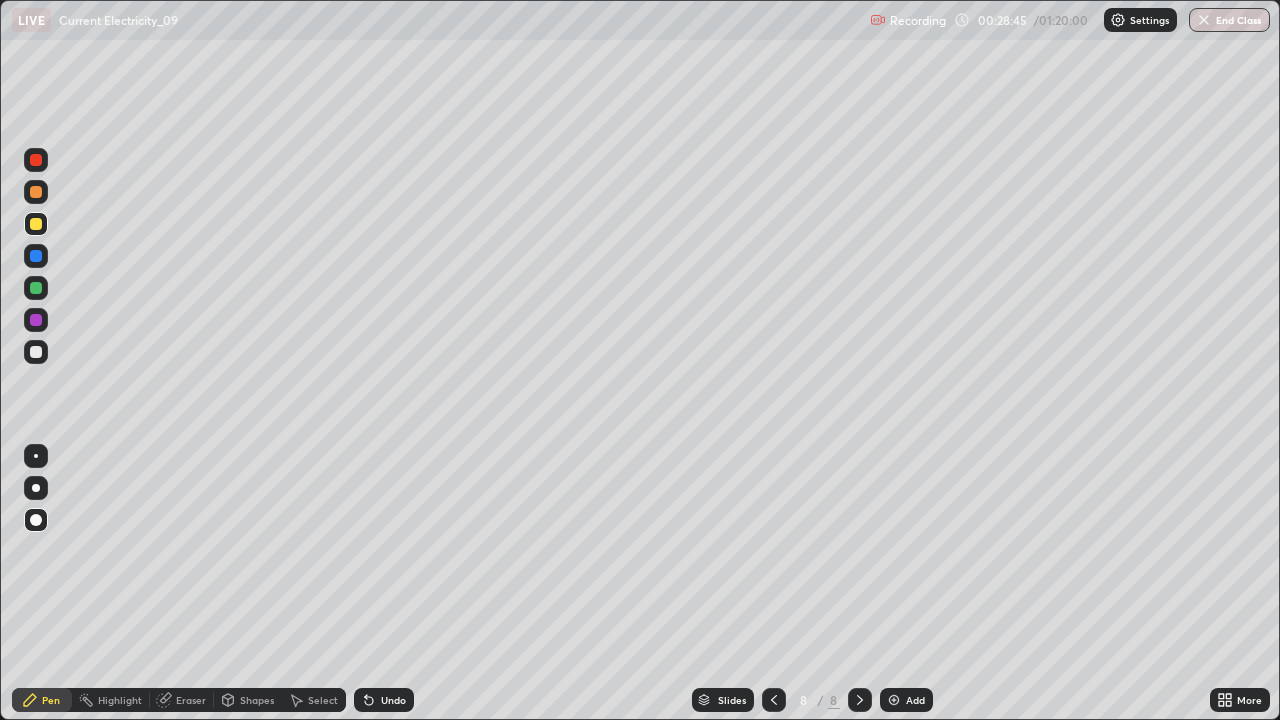 click at bounding box center [36, 352] 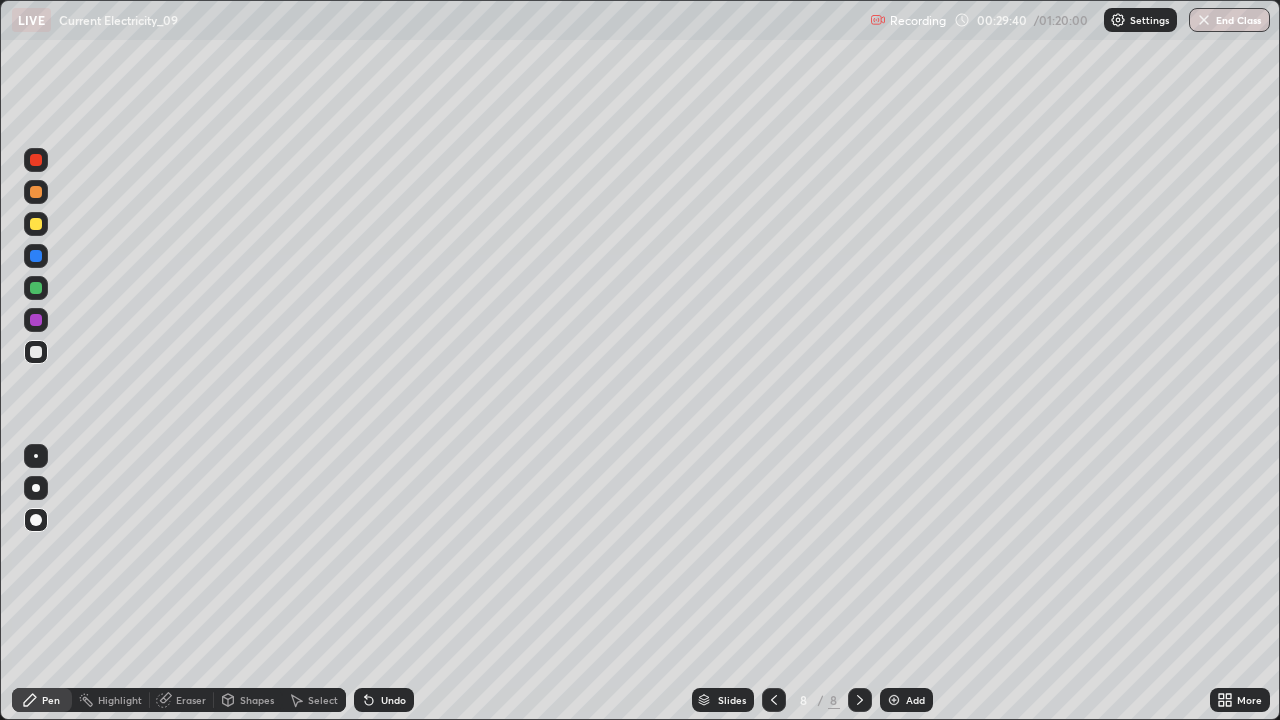 click on "Eraser" at bounding box center [191, 700] 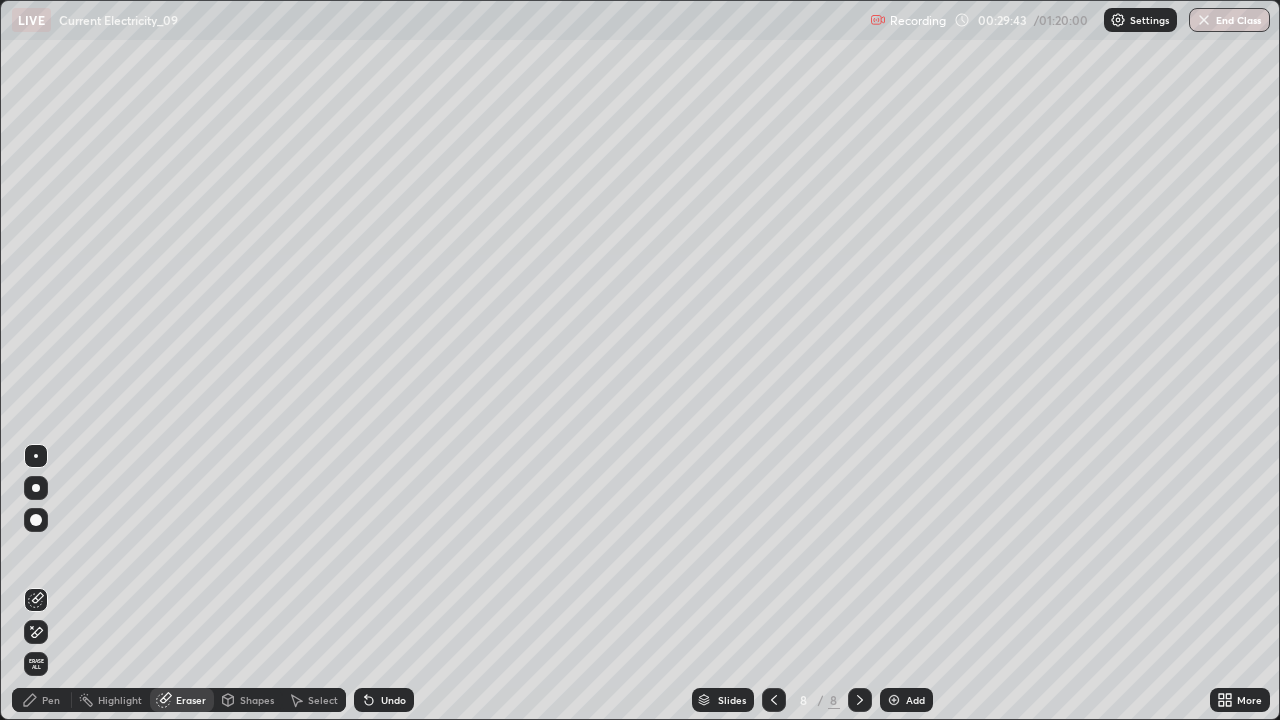 click 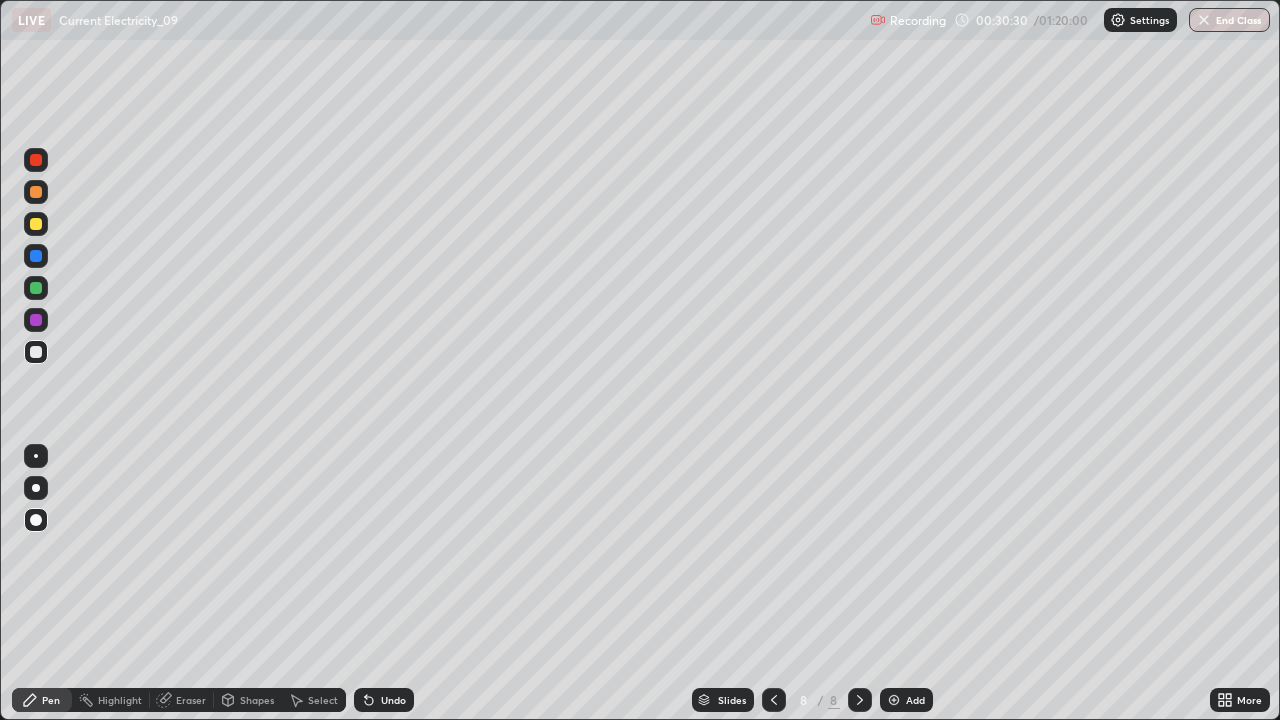 click at bounding box center (36, 288) 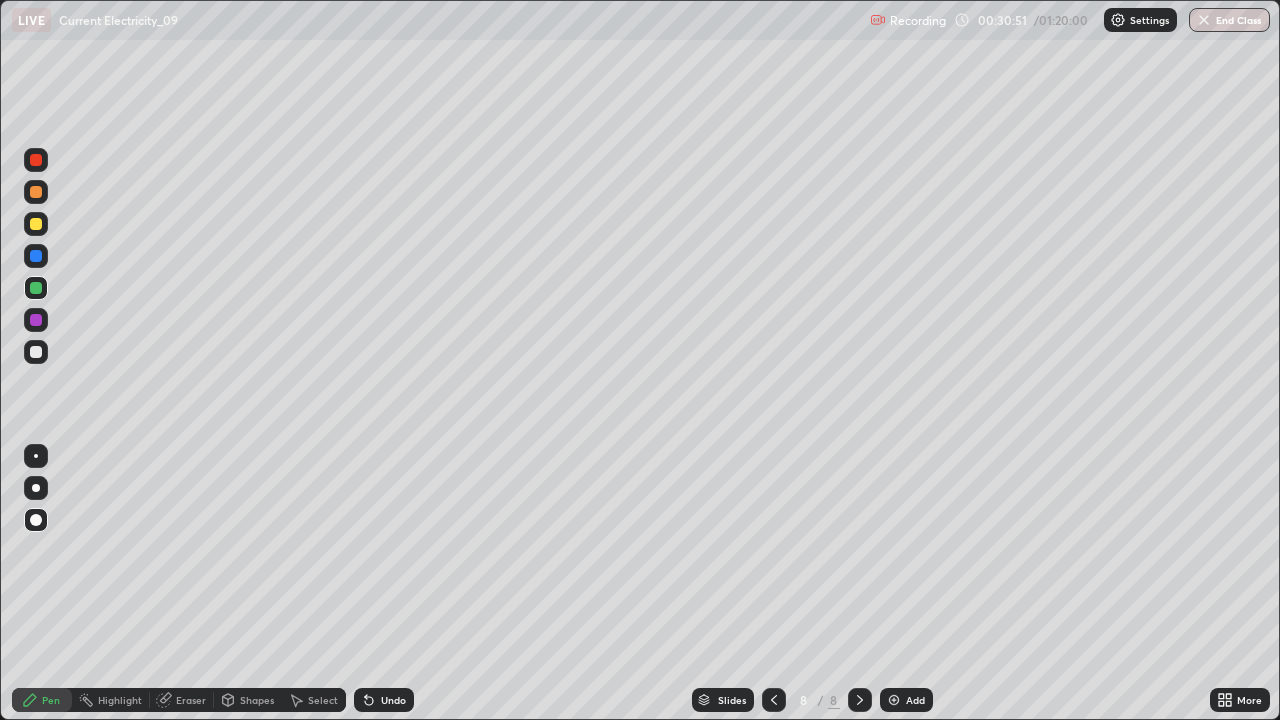 click at bounding box center [36, 352] 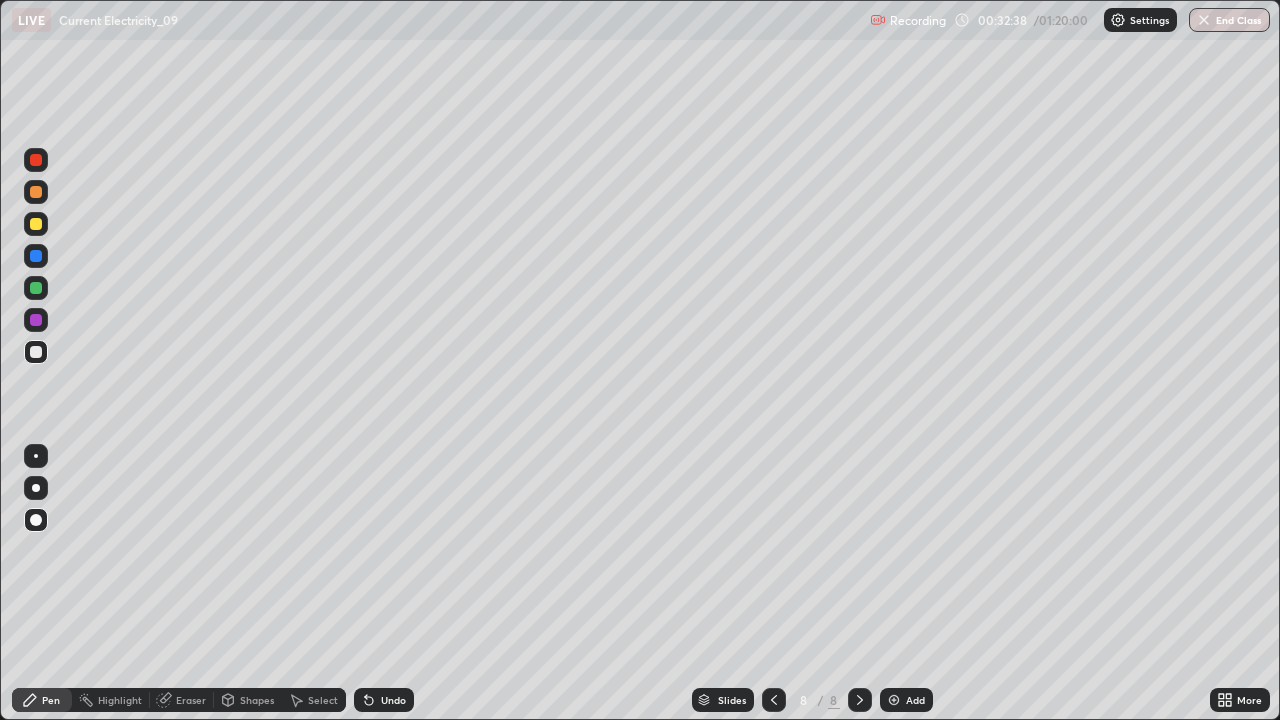 click at bounding box center [36, 288] 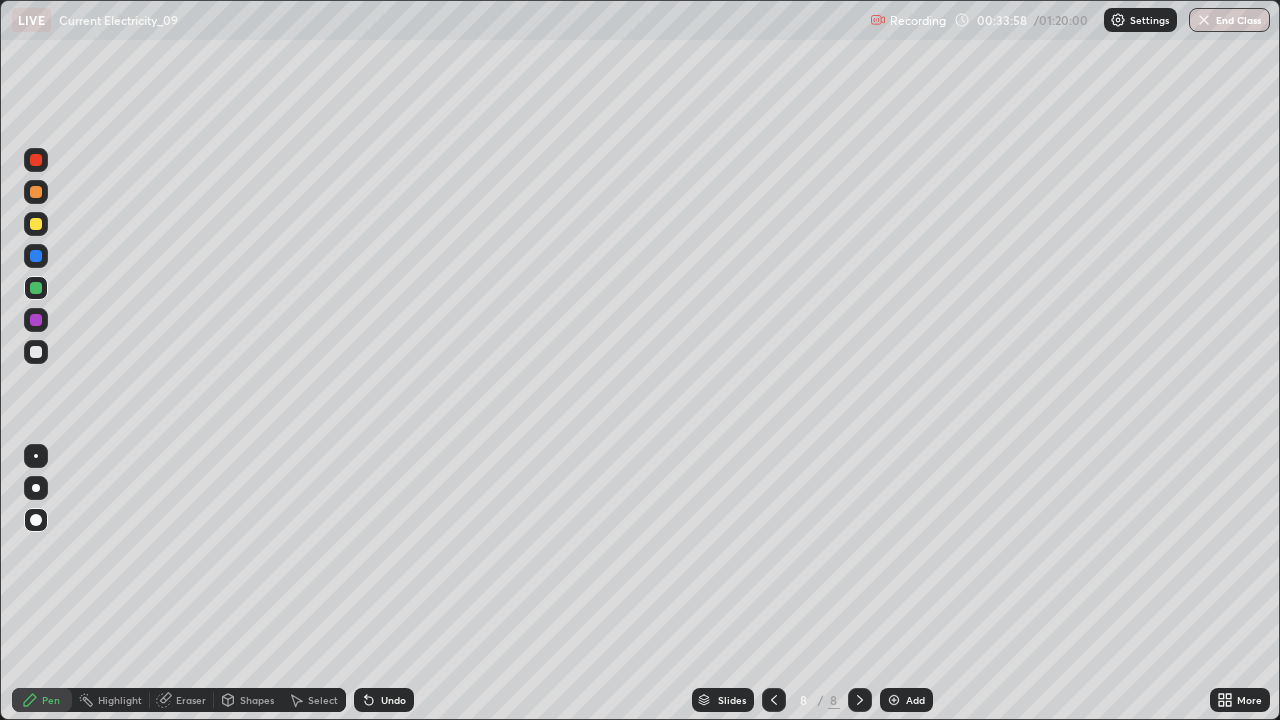 click at bounding box center (894, 700) 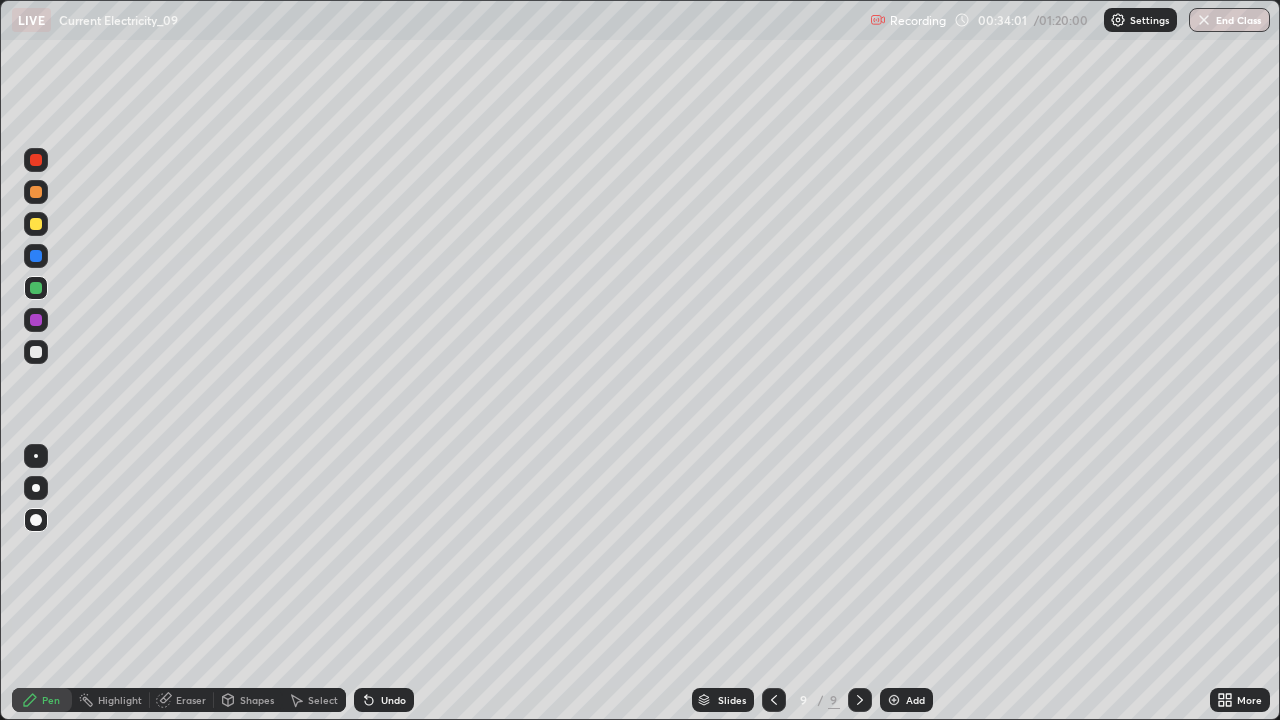 click at bounding box center (36, 352) 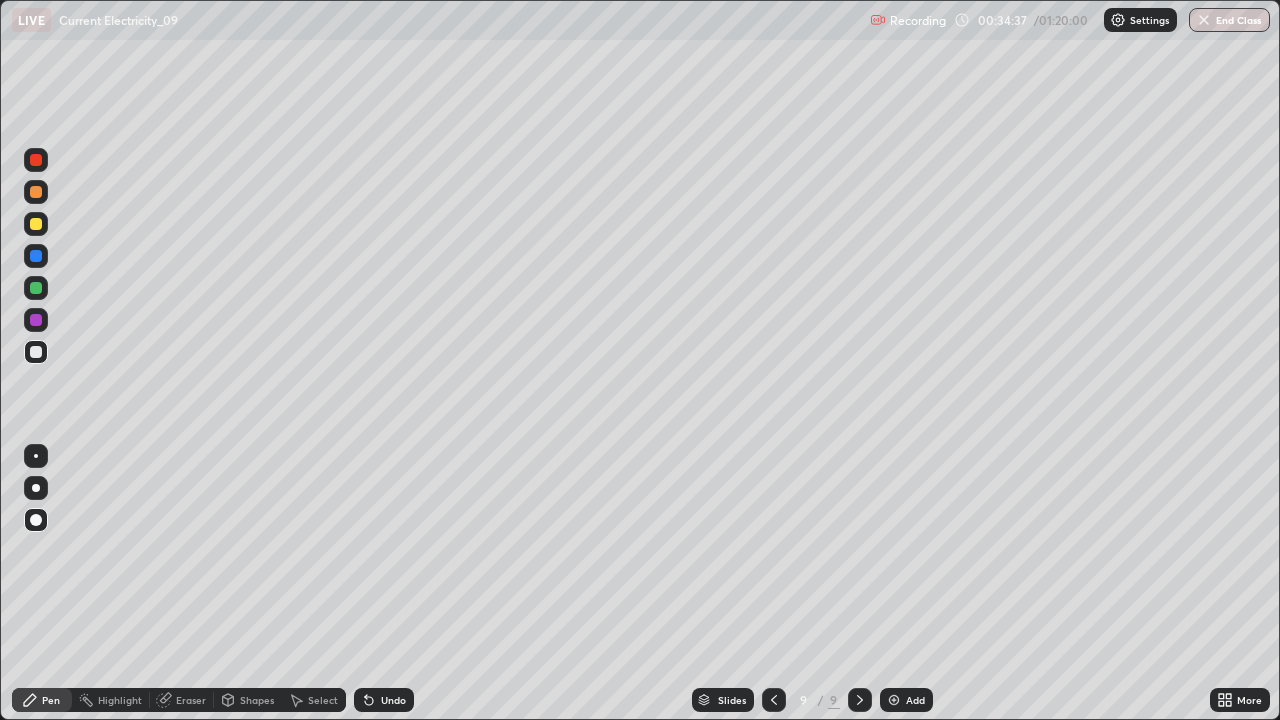 click on "Eraser" at bounding box center [182, 700] 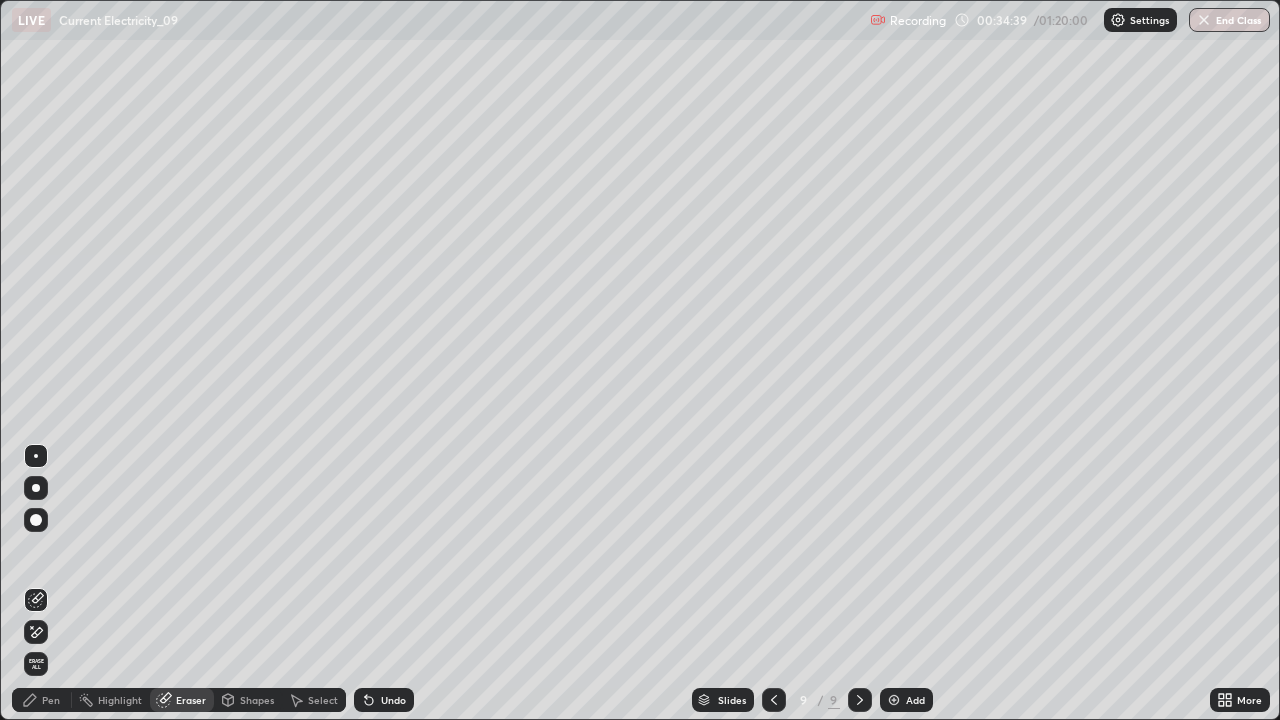 click on "Pen" at bounding box center (51, 700) 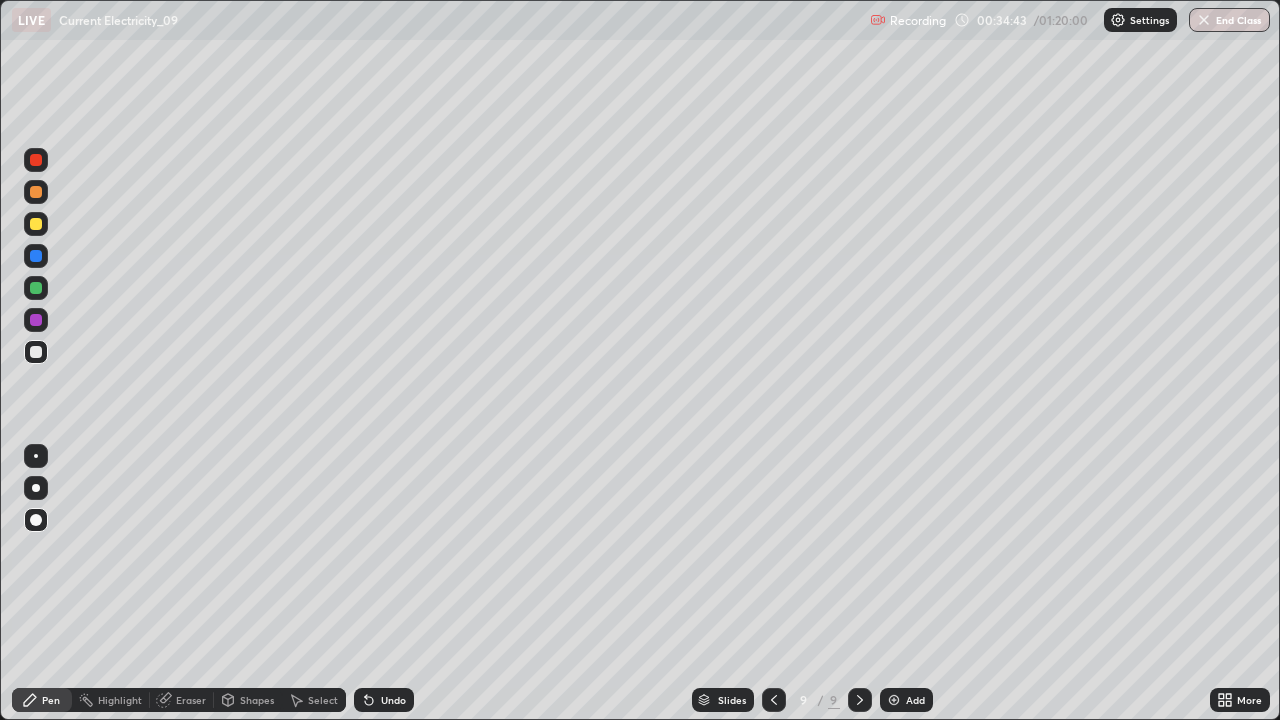 click at bounding box center (36, 288) 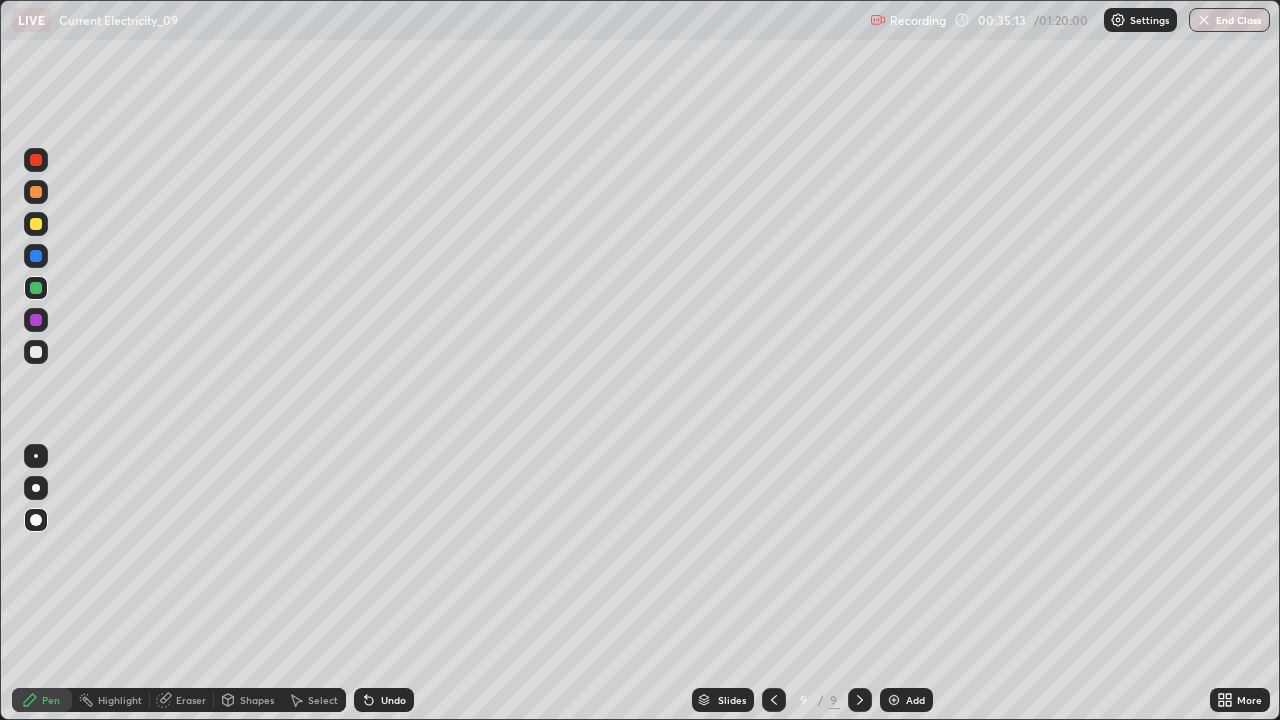 click at bounding box center [36, 352] 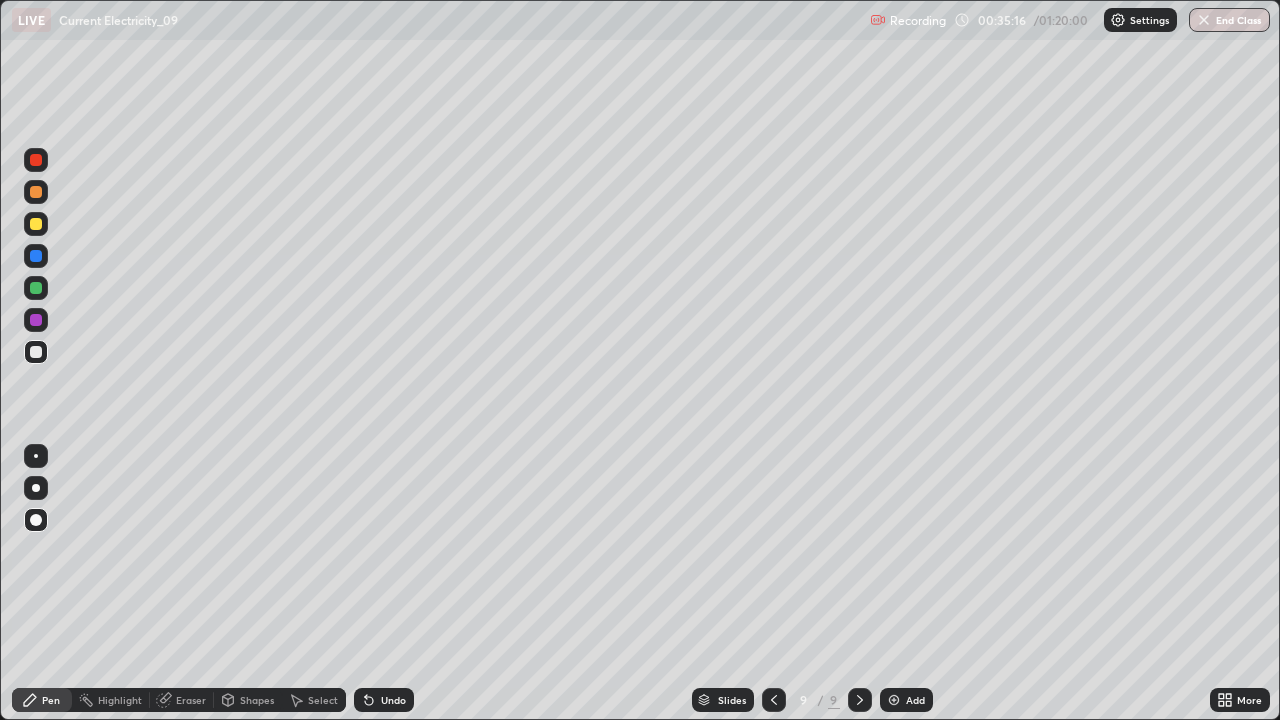 click at bounding box center (36, 224) 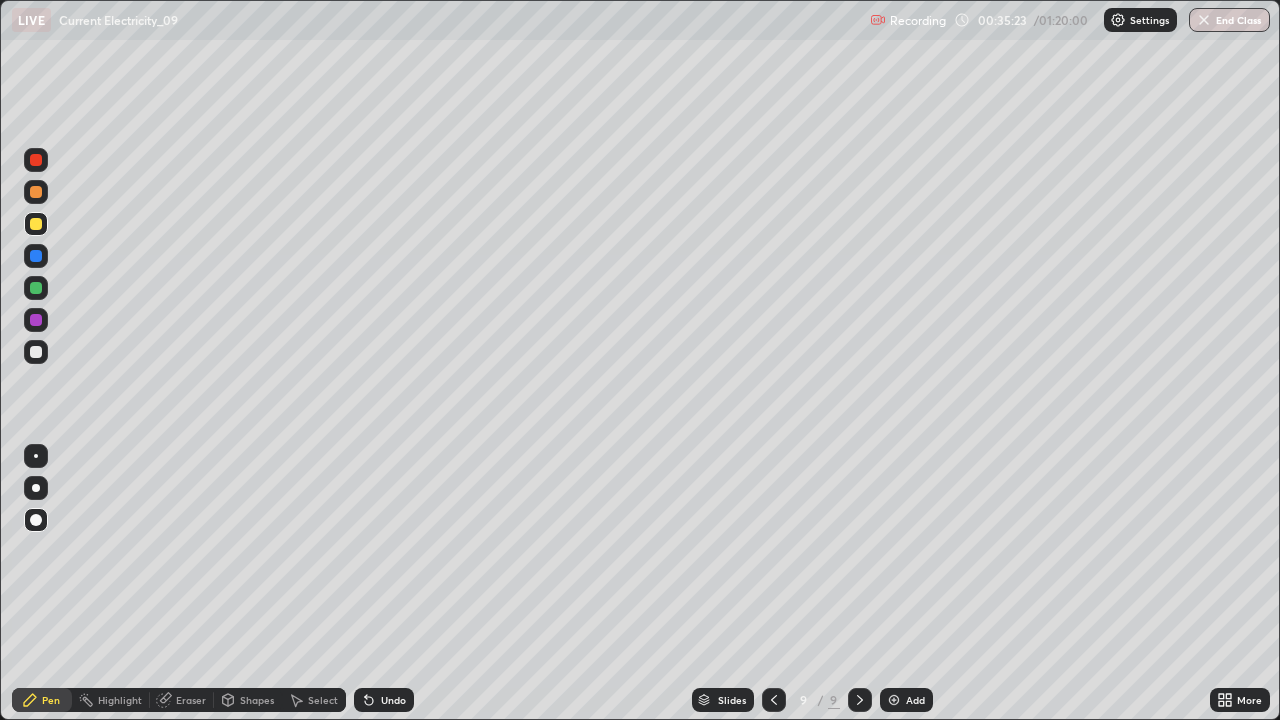 click at bounding box center [36, 352] 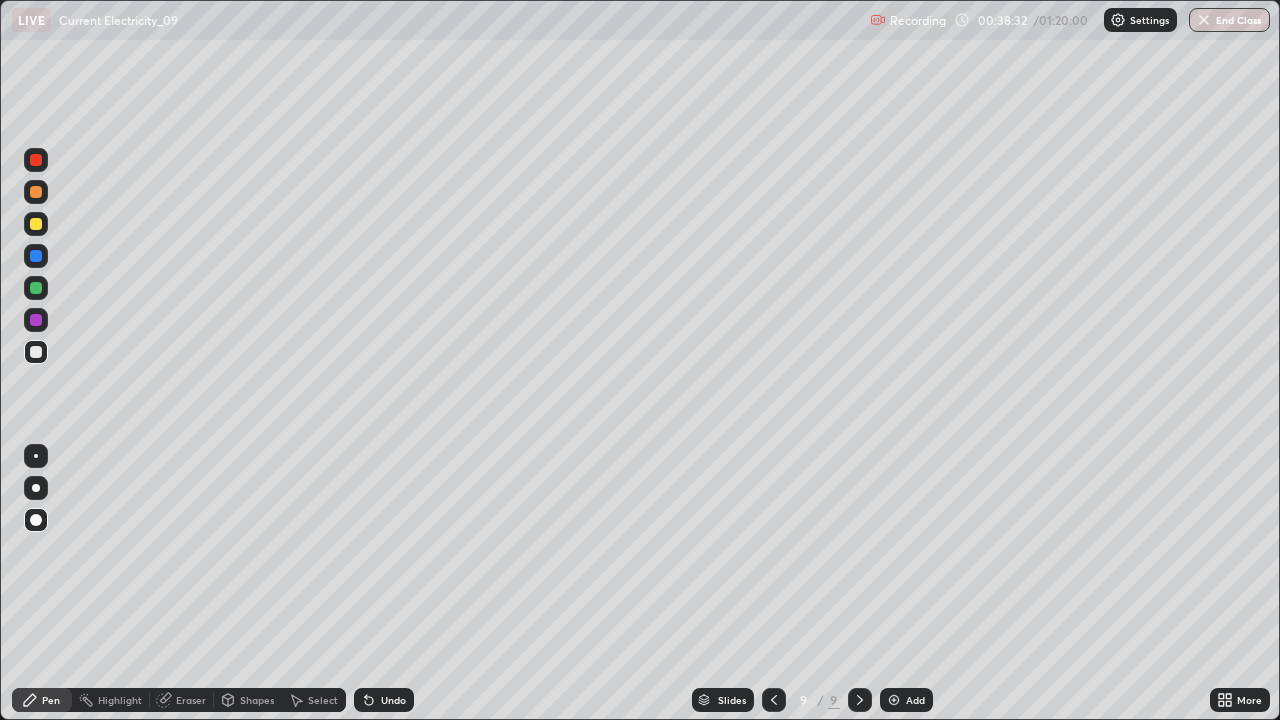 click at bounding box center (894, 700) 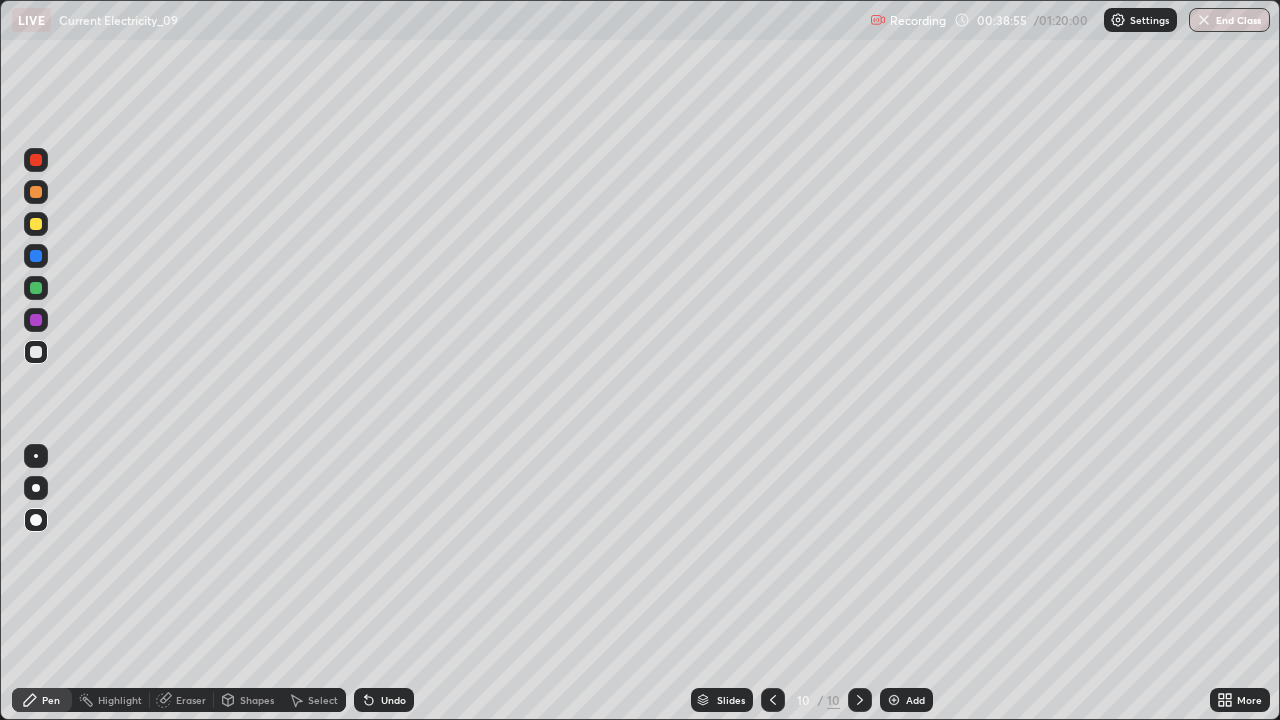 click on "Eraser" at bounding box center [191, 700] 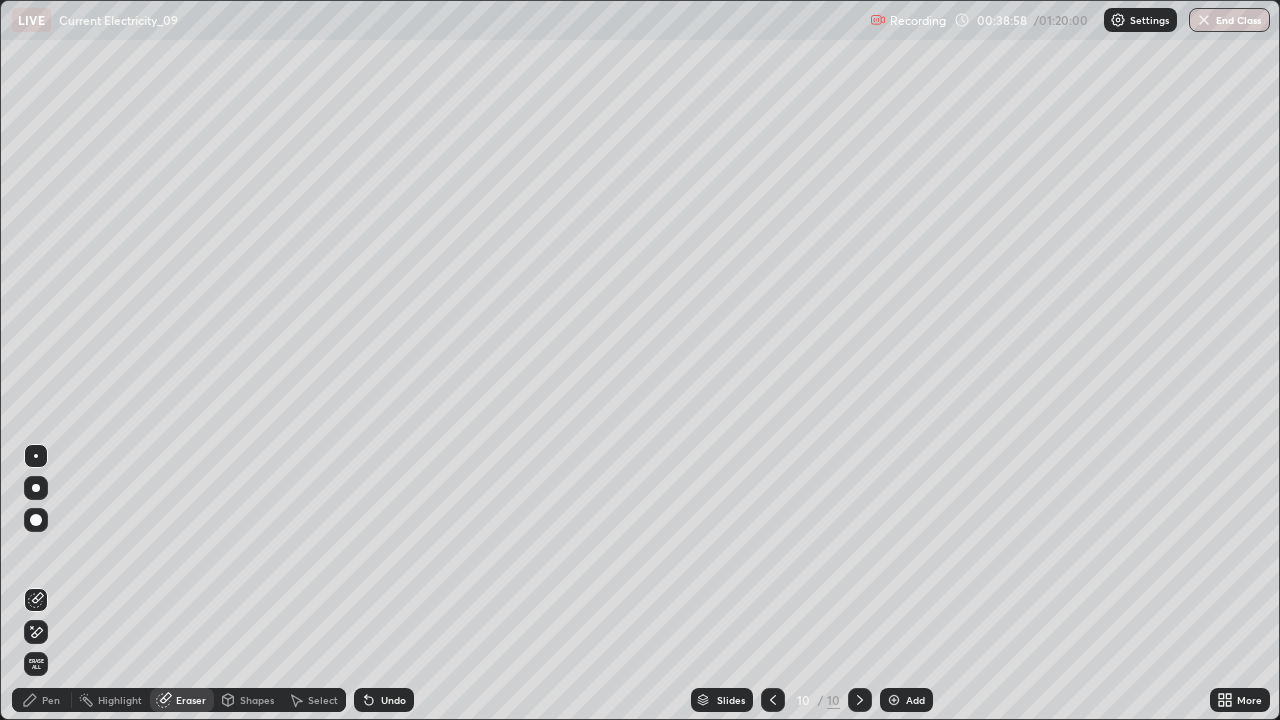 click on "Pen" at bounding box center [51, 700] 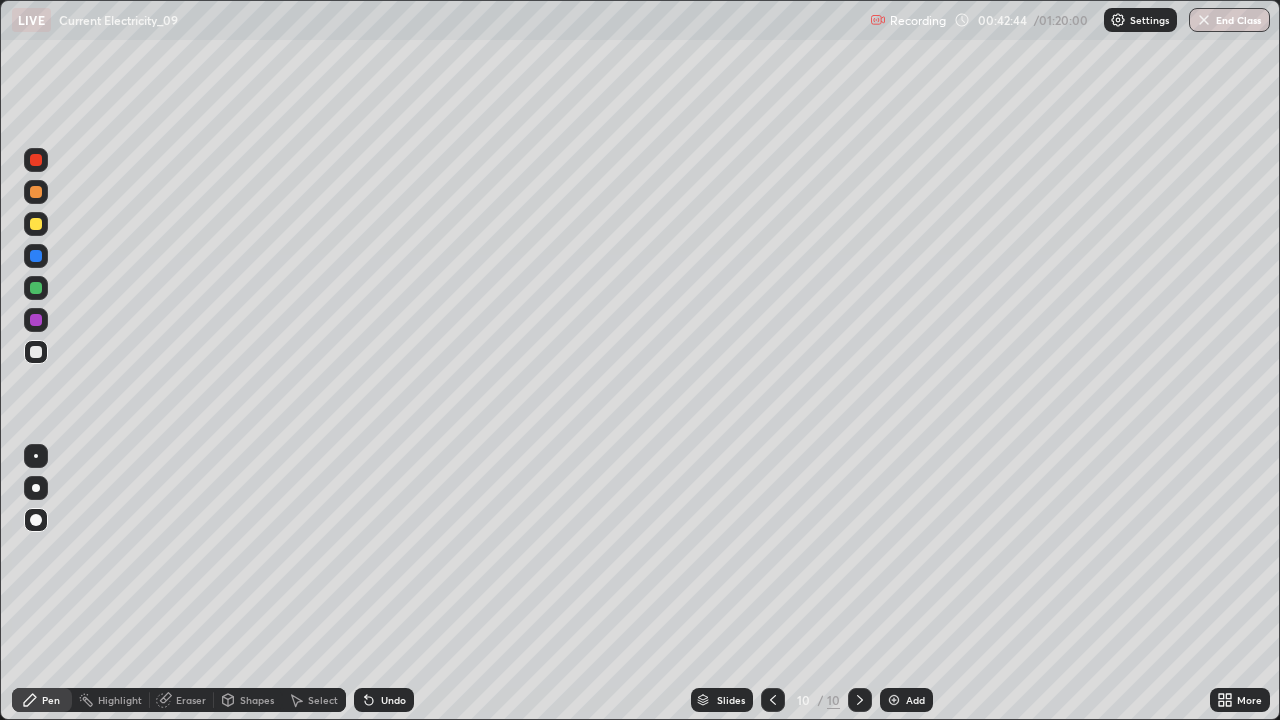 click at bounding box center [36, 288] 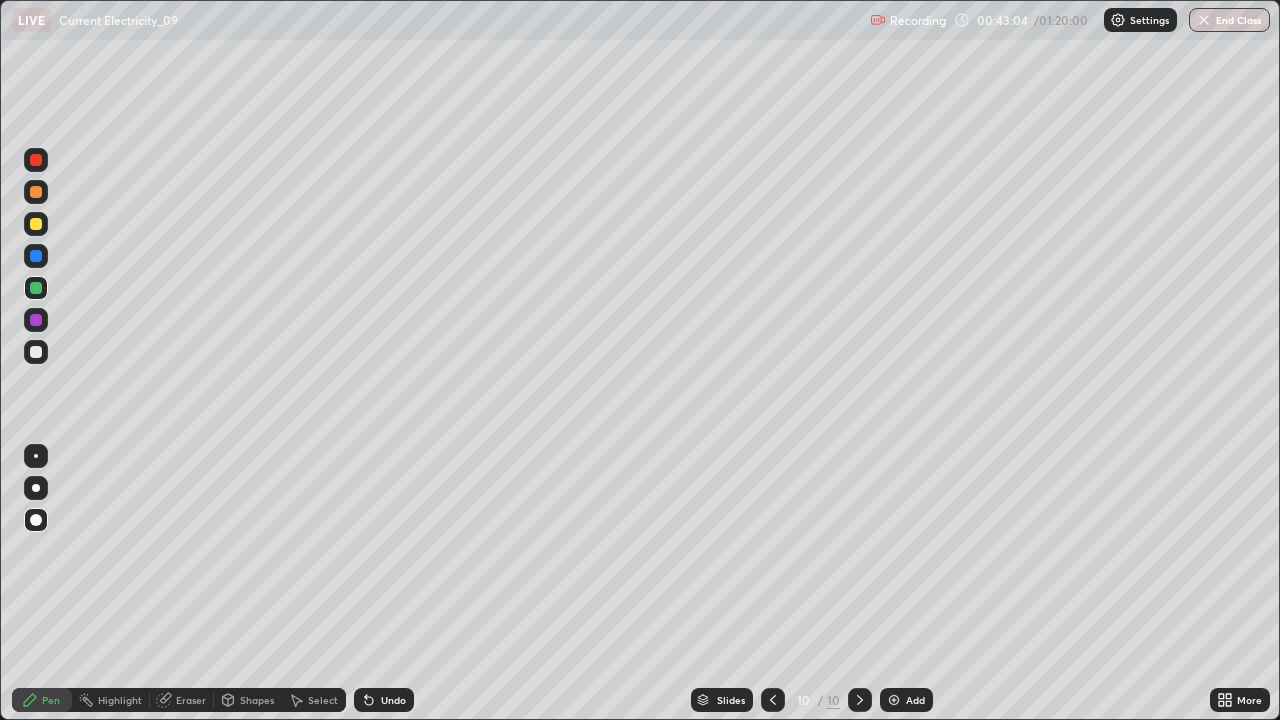 click on "Undo" at bounding box center (393, 700) 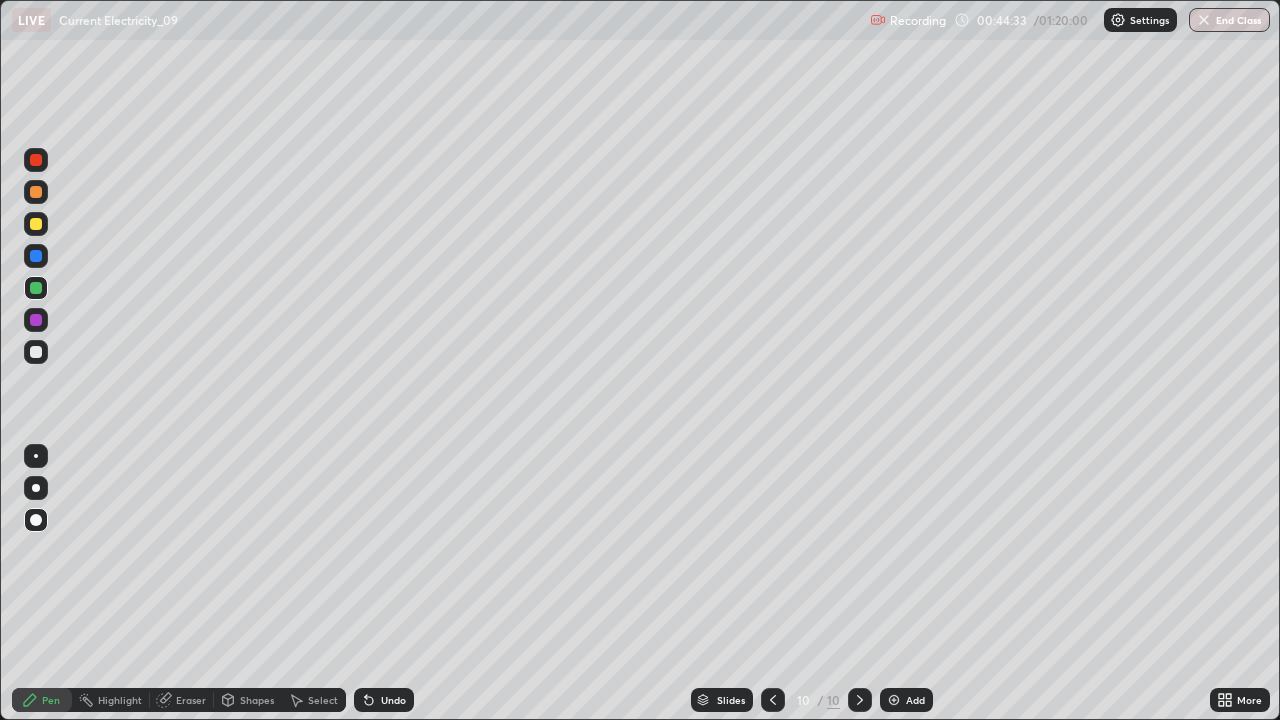 click at bounding box center (36, 352) 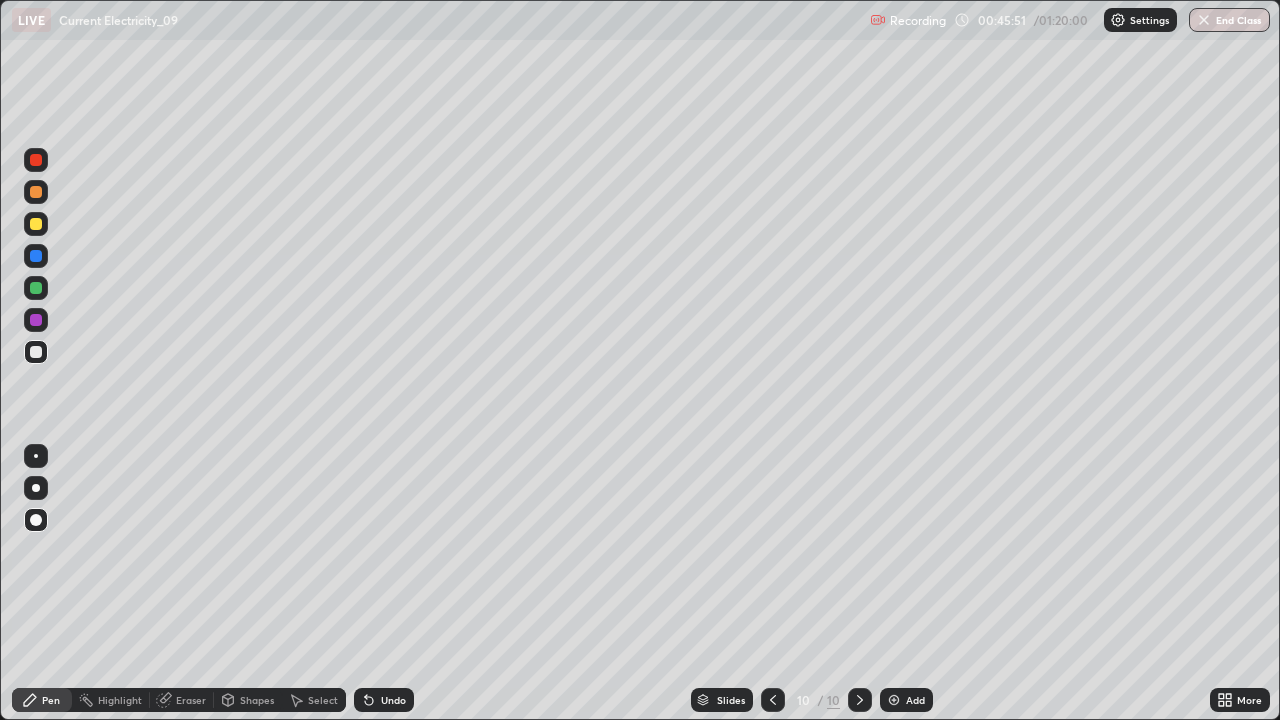 click at bounding box center [36, 224] 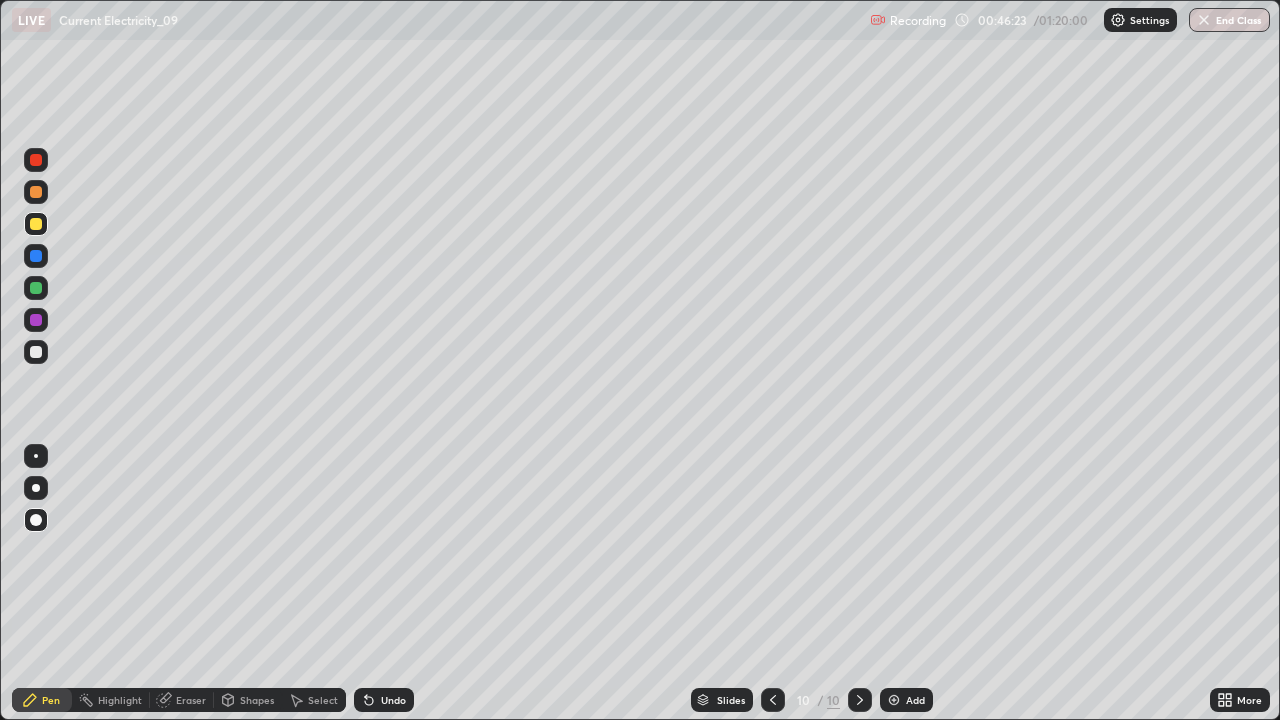 click at bounding box center (894, 700) 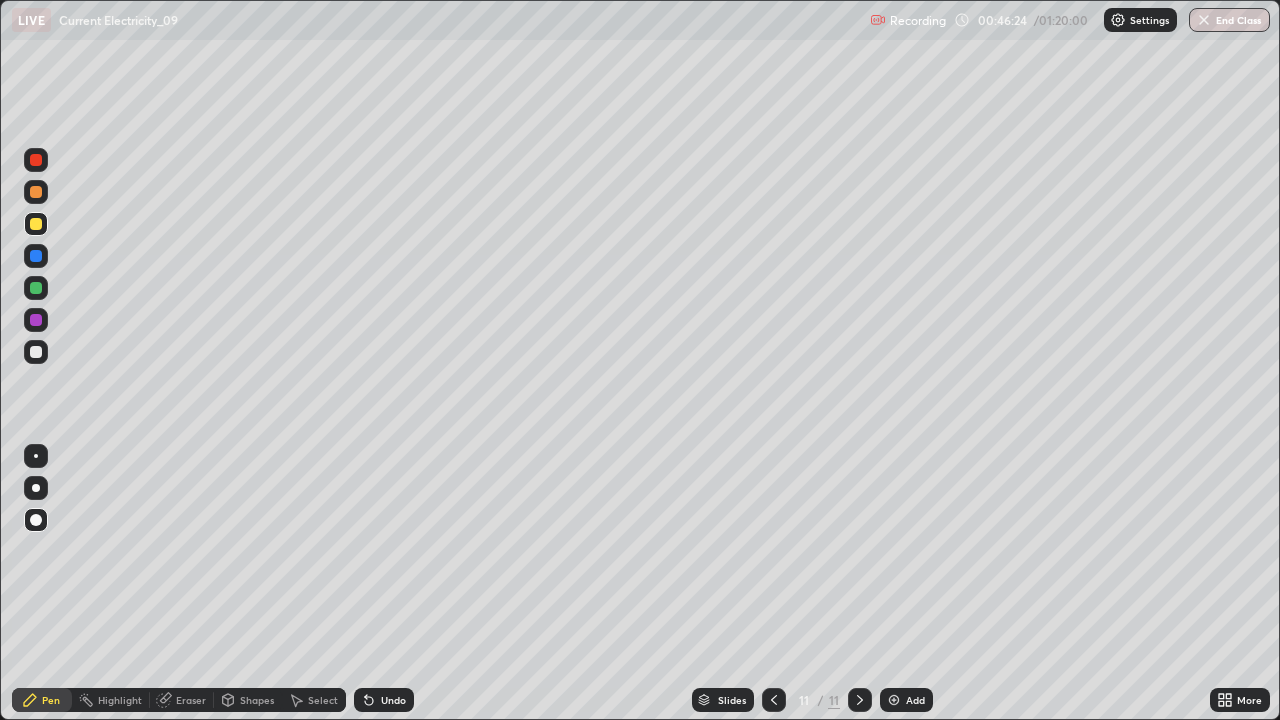 click at bounding box center [36, 352] 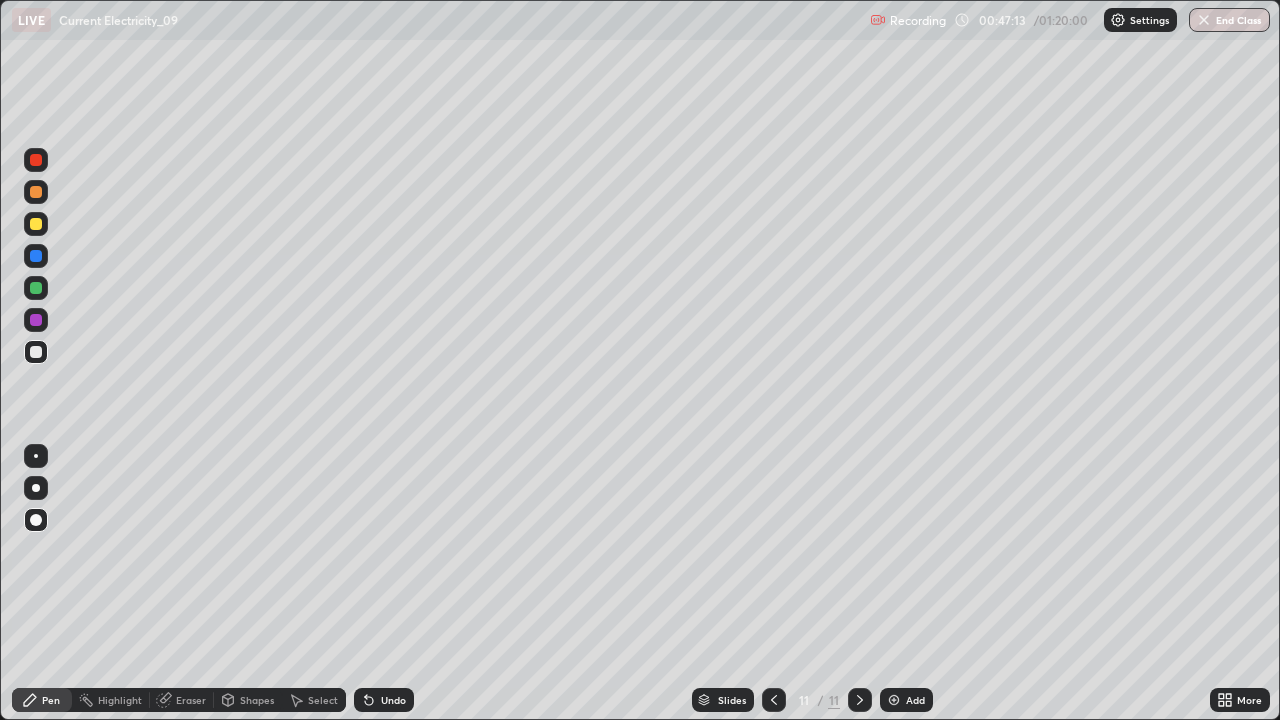 click 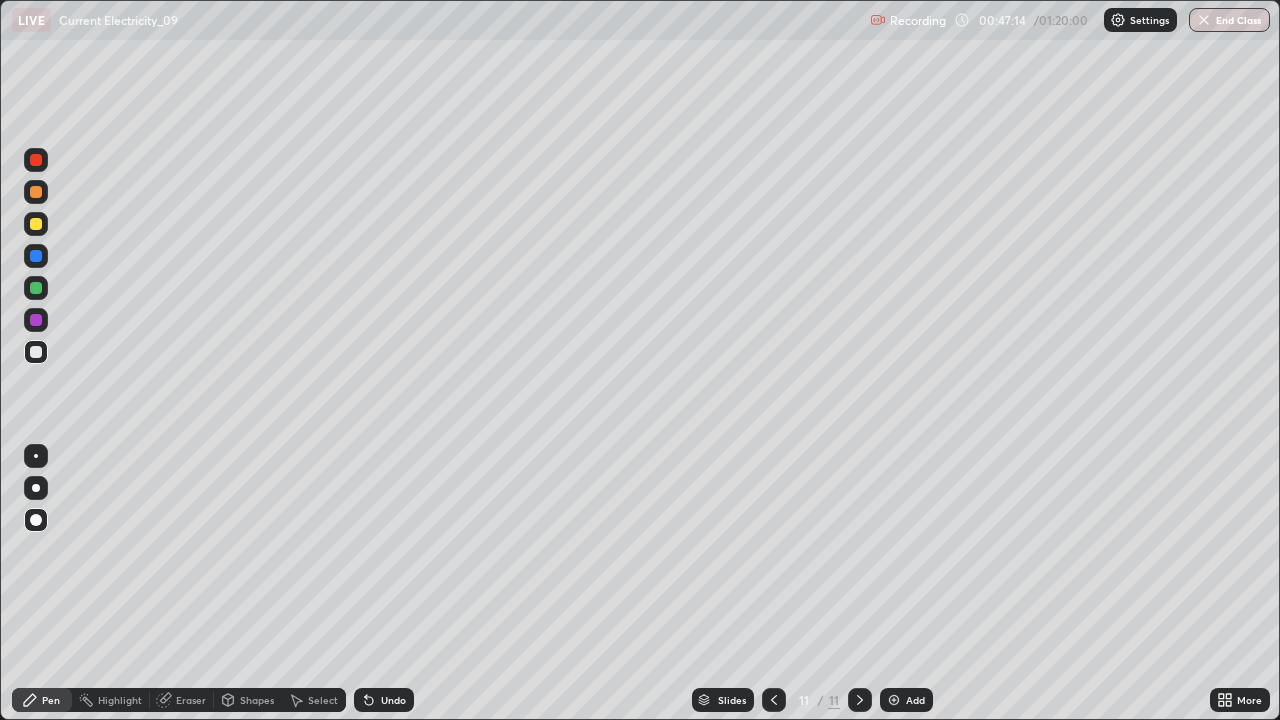 click 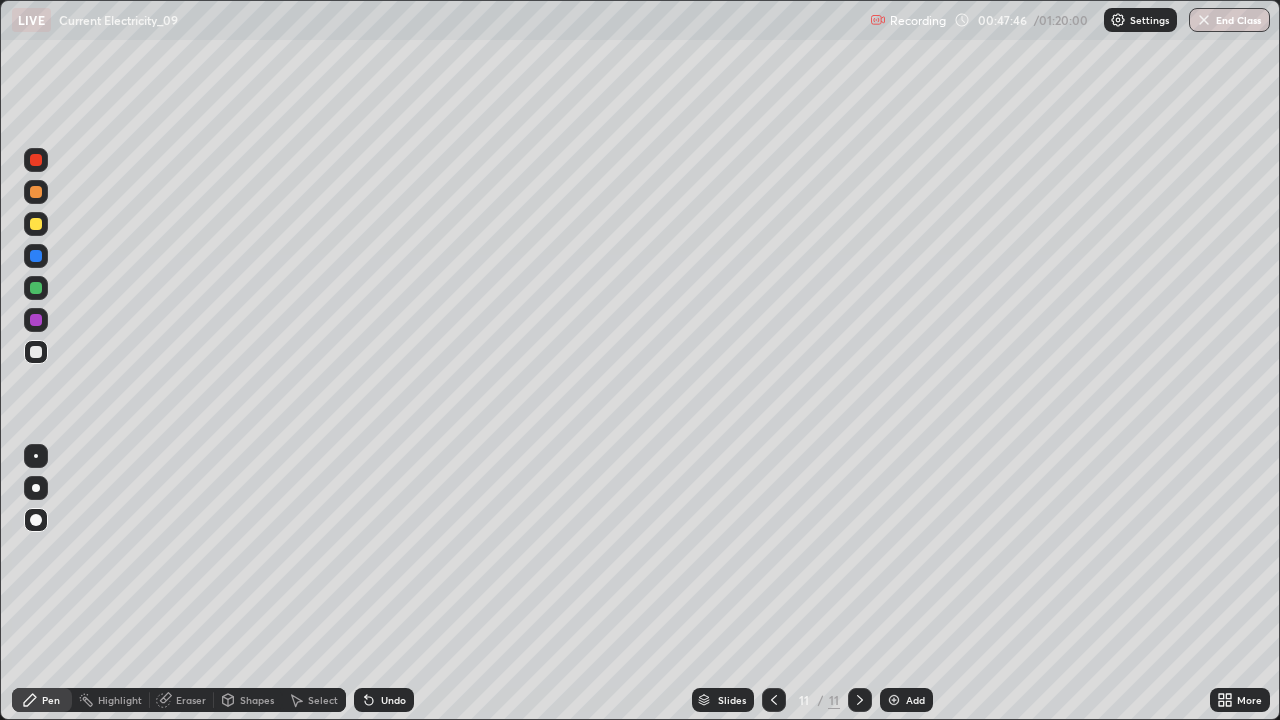 click 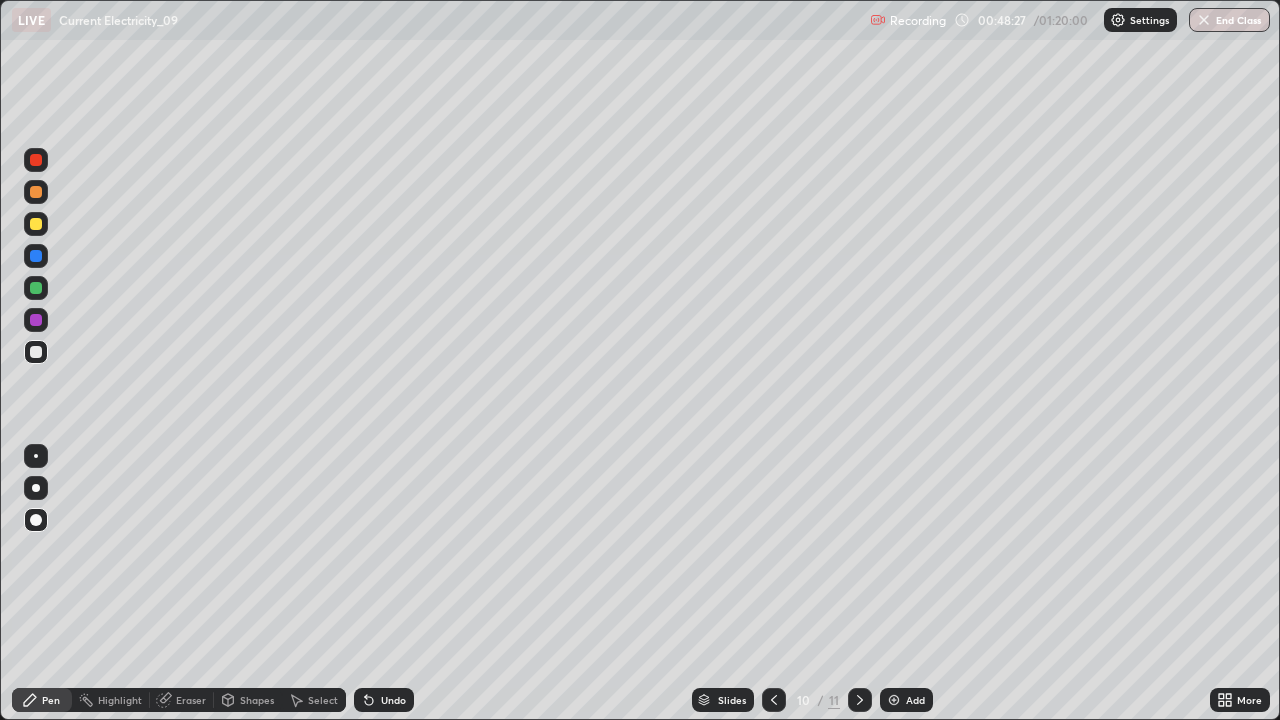 click on "Undo" at bounding box center [393, 700] 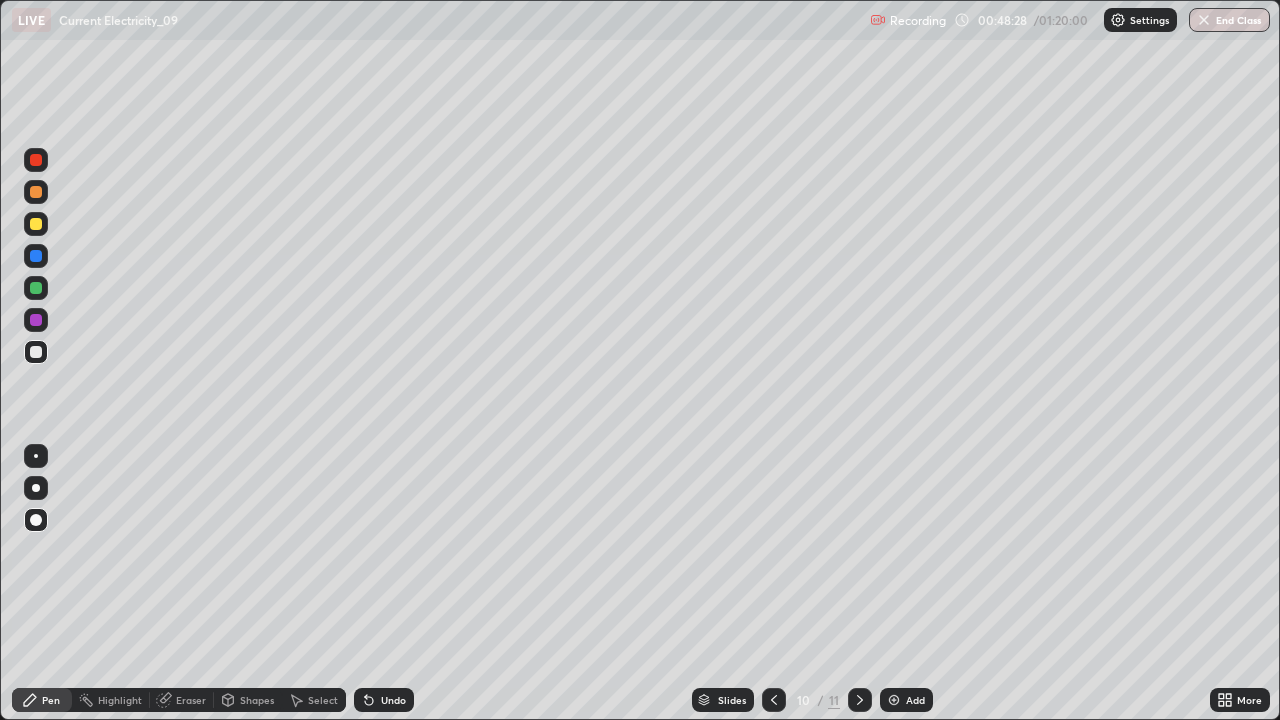click on "Undo" at bounding box center (384, 700) 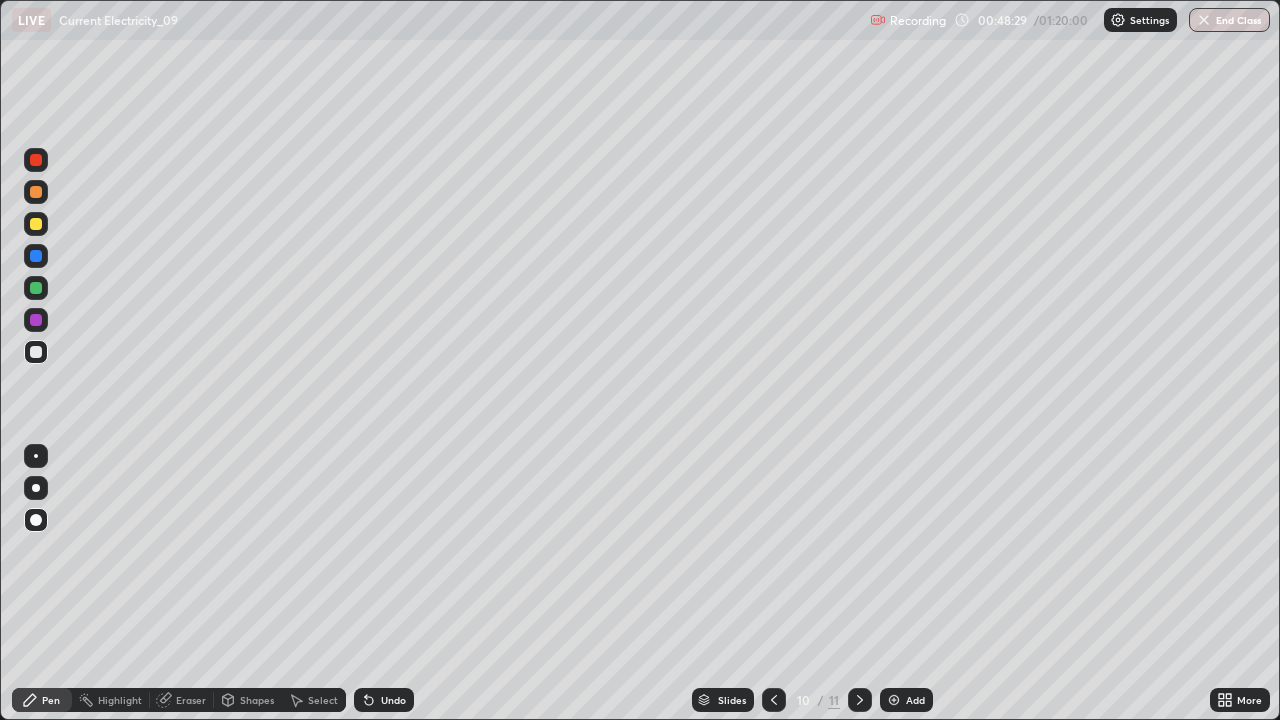 click on "Undo" at bounding box center [393, 700] 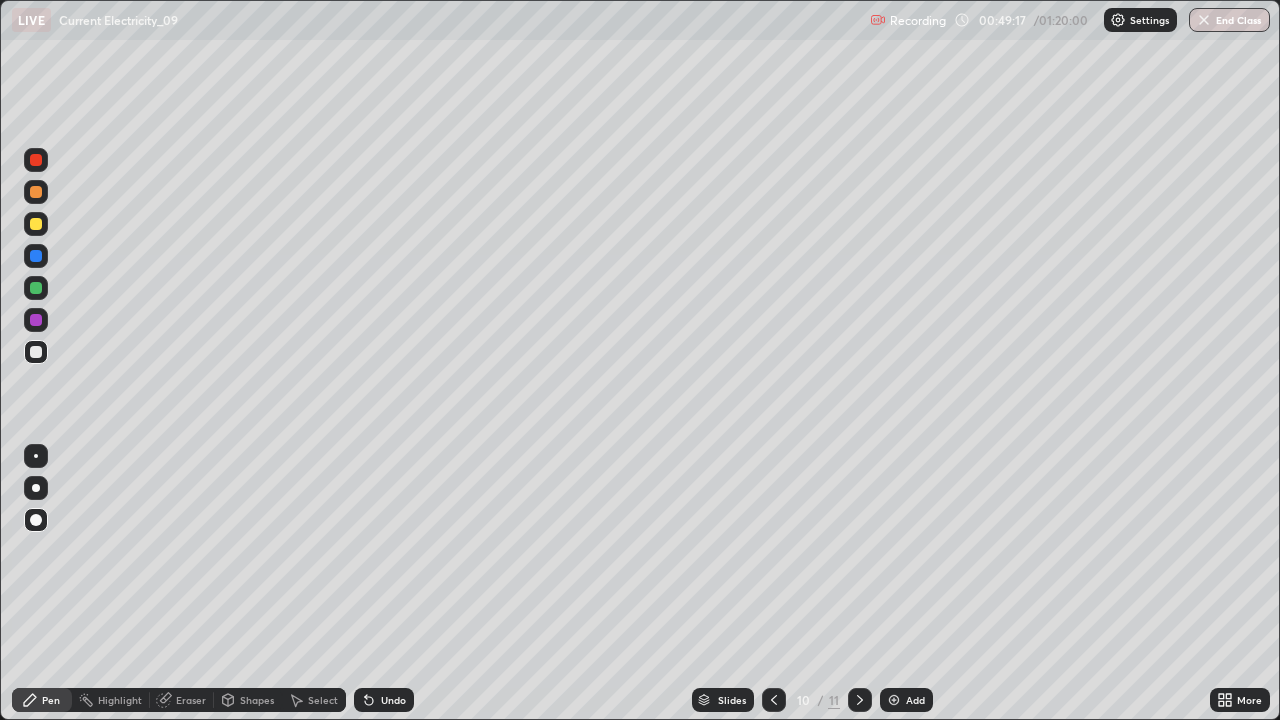 click 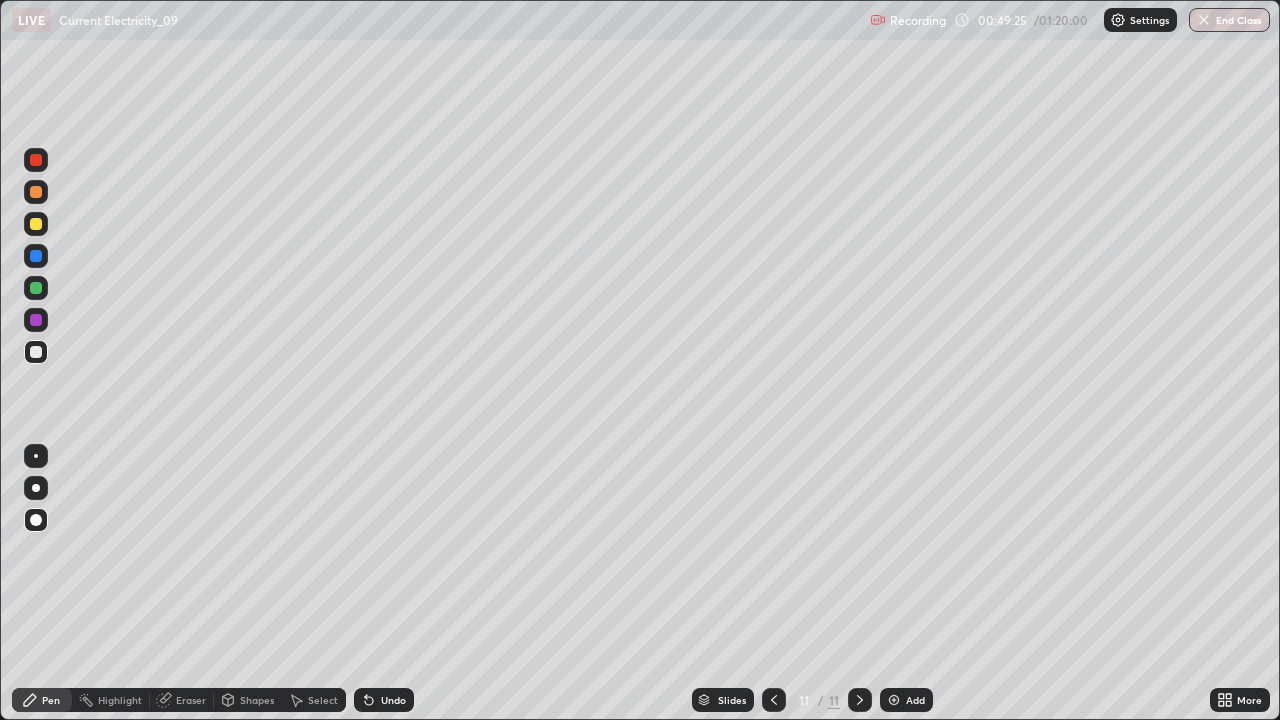 click at bounding box center [36, 288] 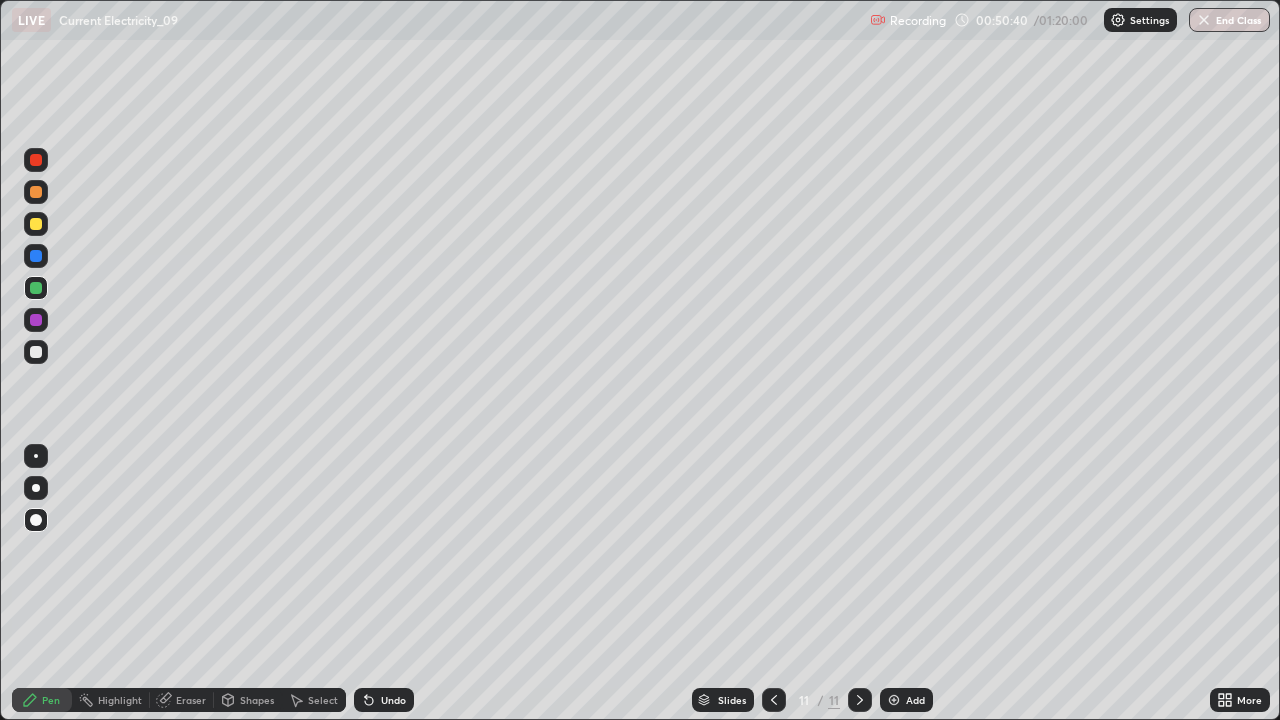 click at bounding box center (36, 224) 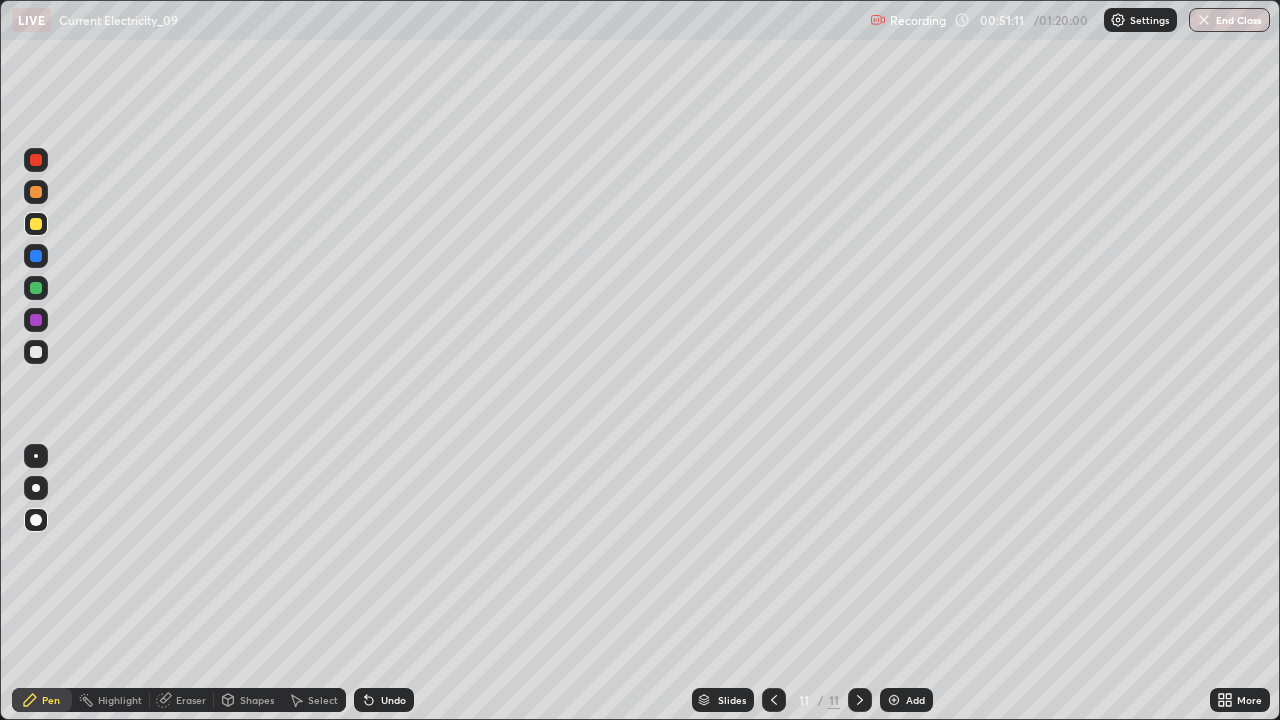 click at bounding box center (36, 288) 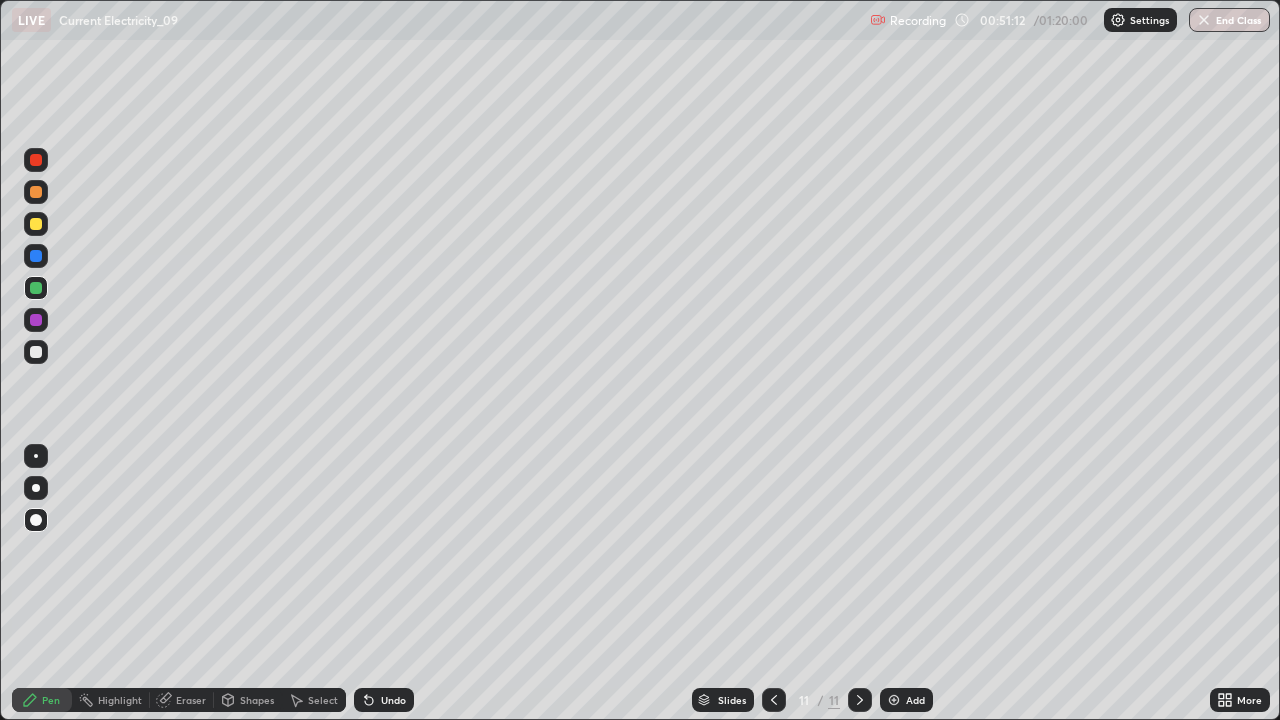 click at bounding box center (36, 224) 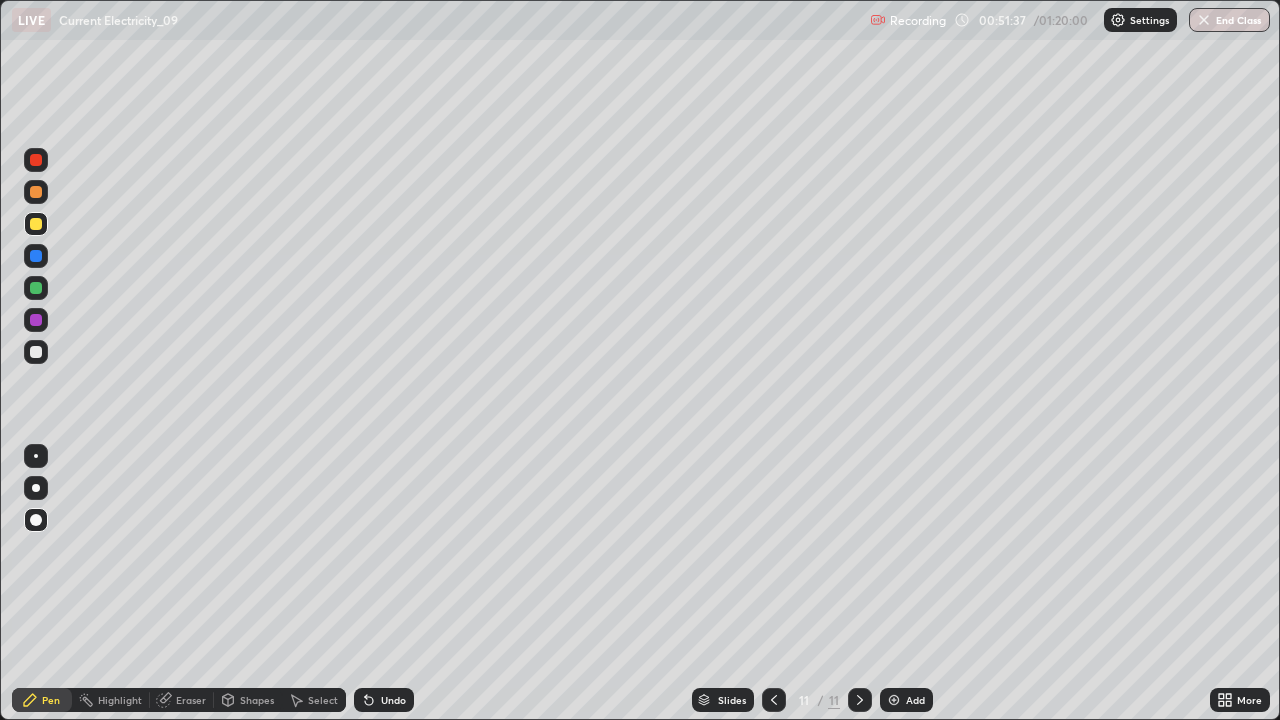 click at bounding box center (36, 352) 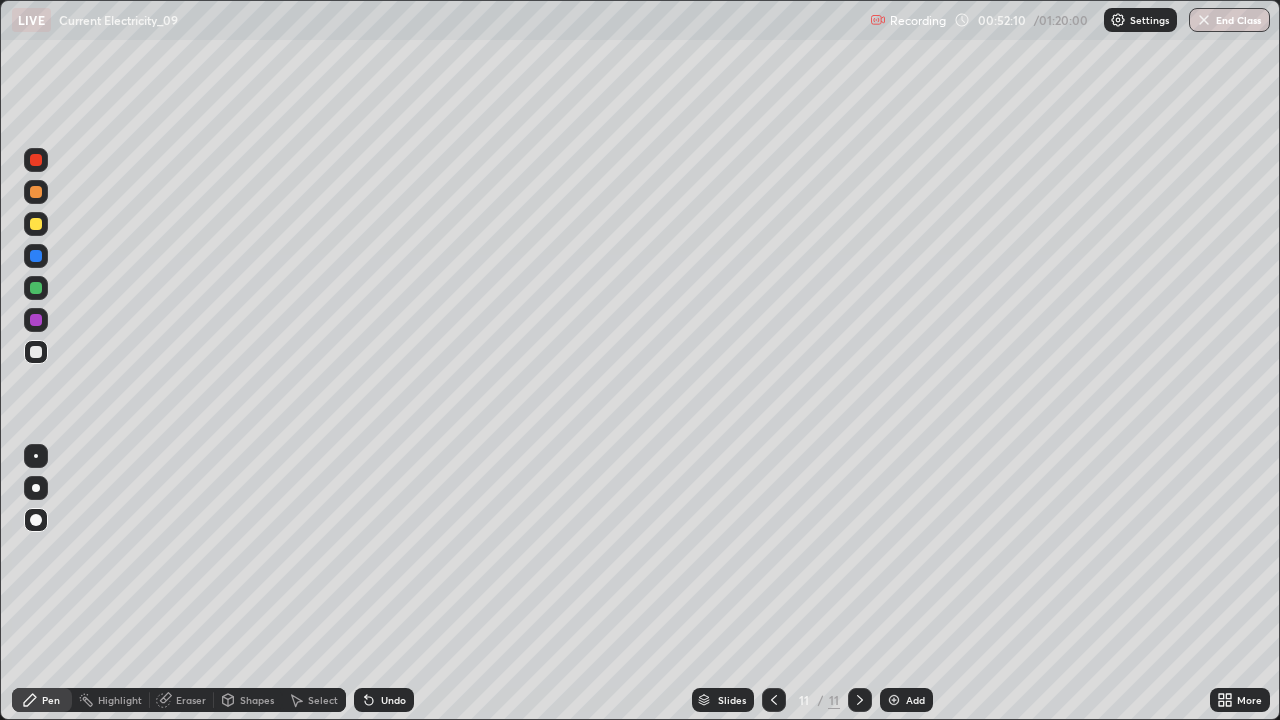 click at bounding box center (36, 160) 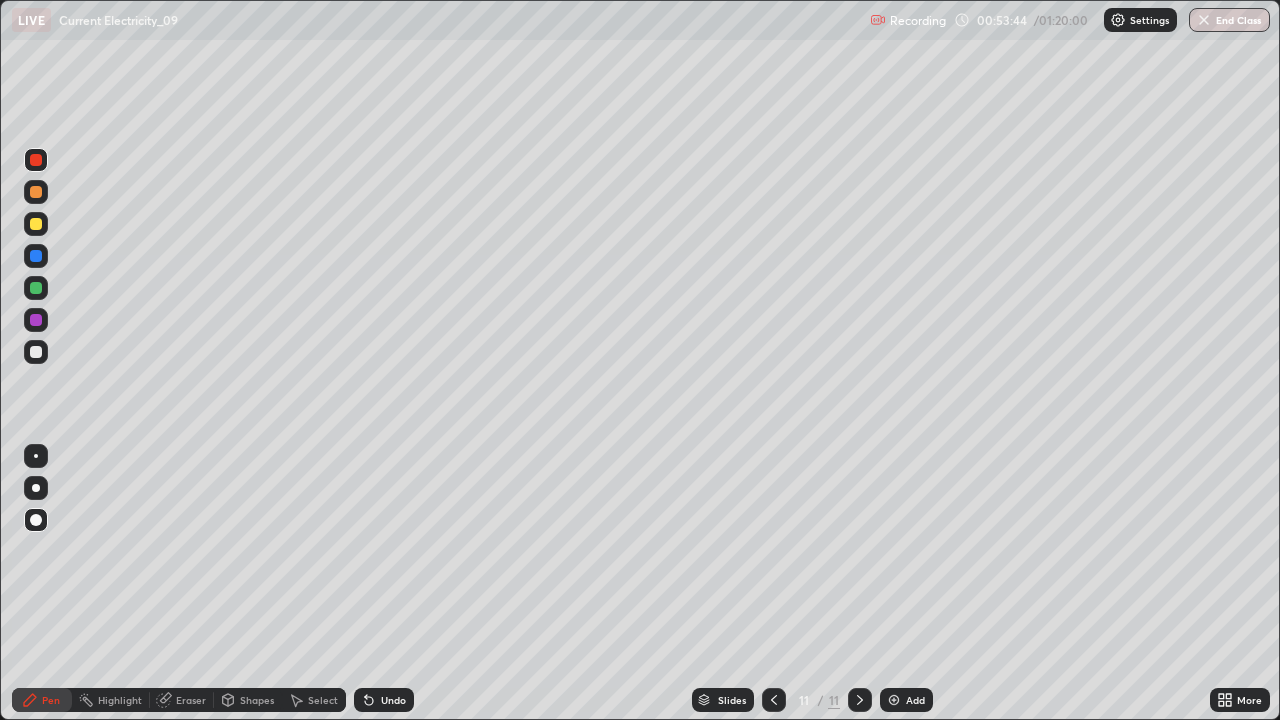 click at bounding box center (894, 700) 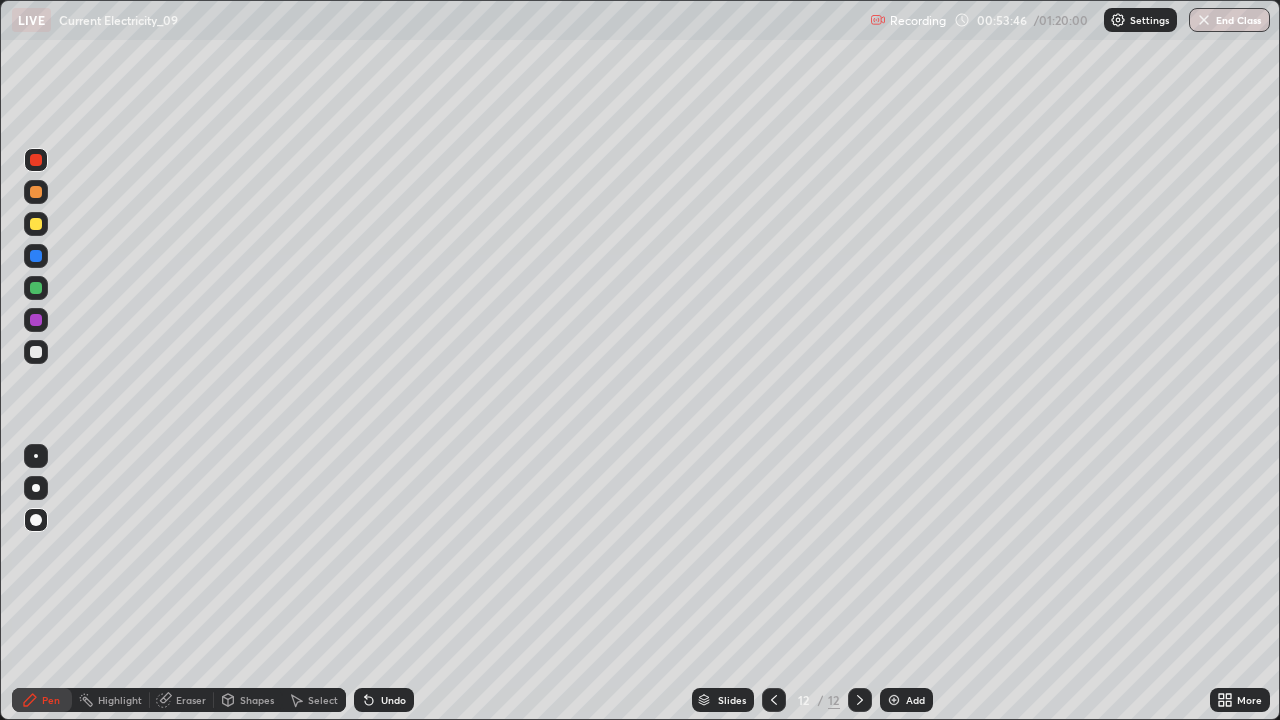 click at bounding box center [36, 352] 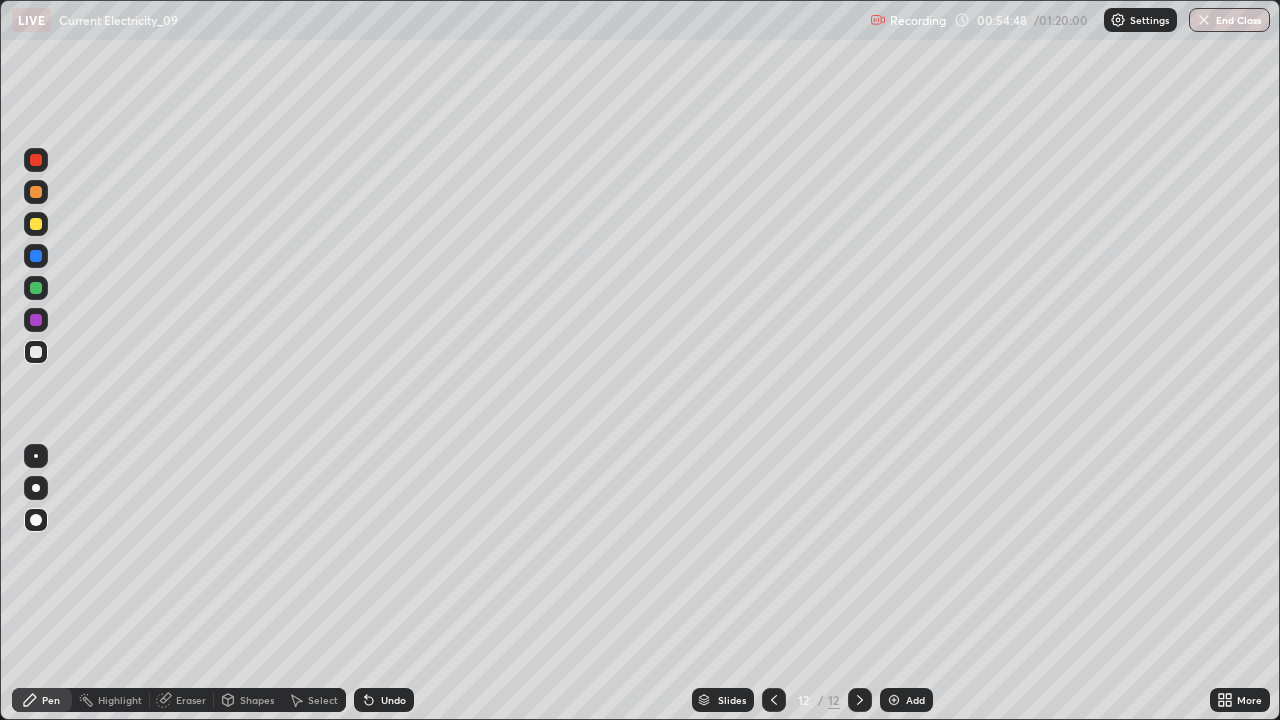 click at bounding box center [894, 700] 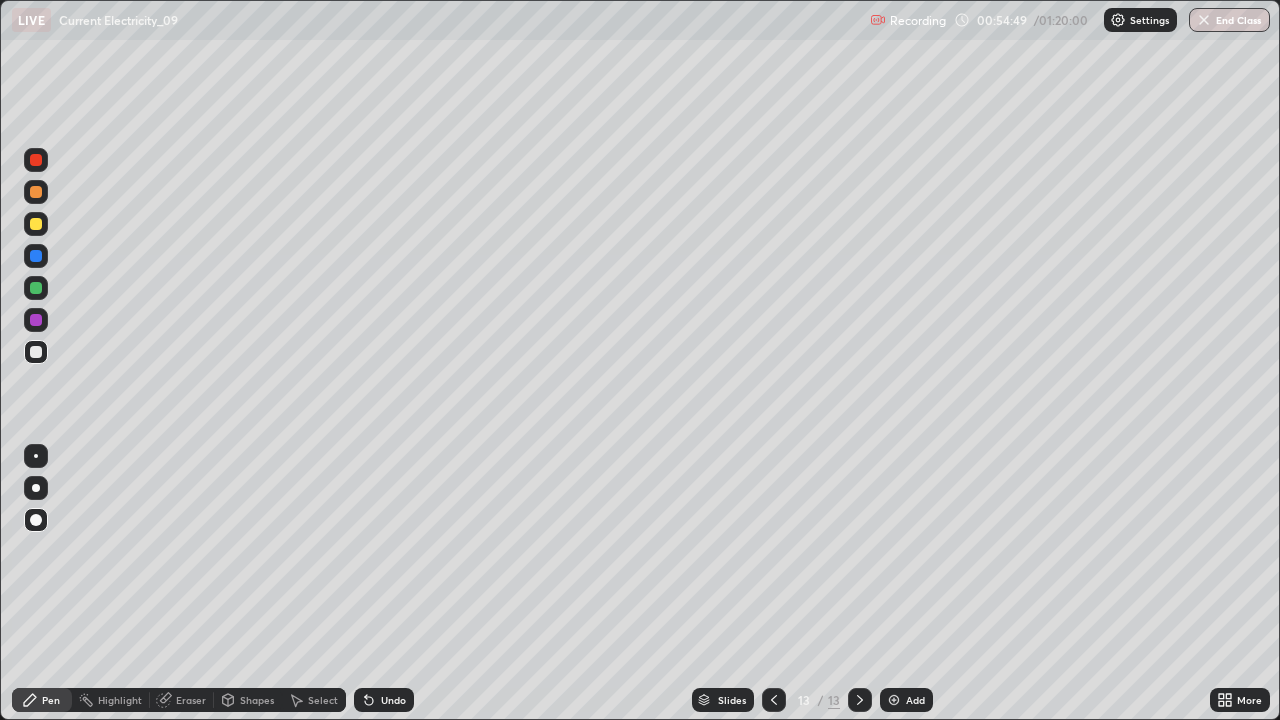 click on "Shapes" at bounding box center (257, 700) 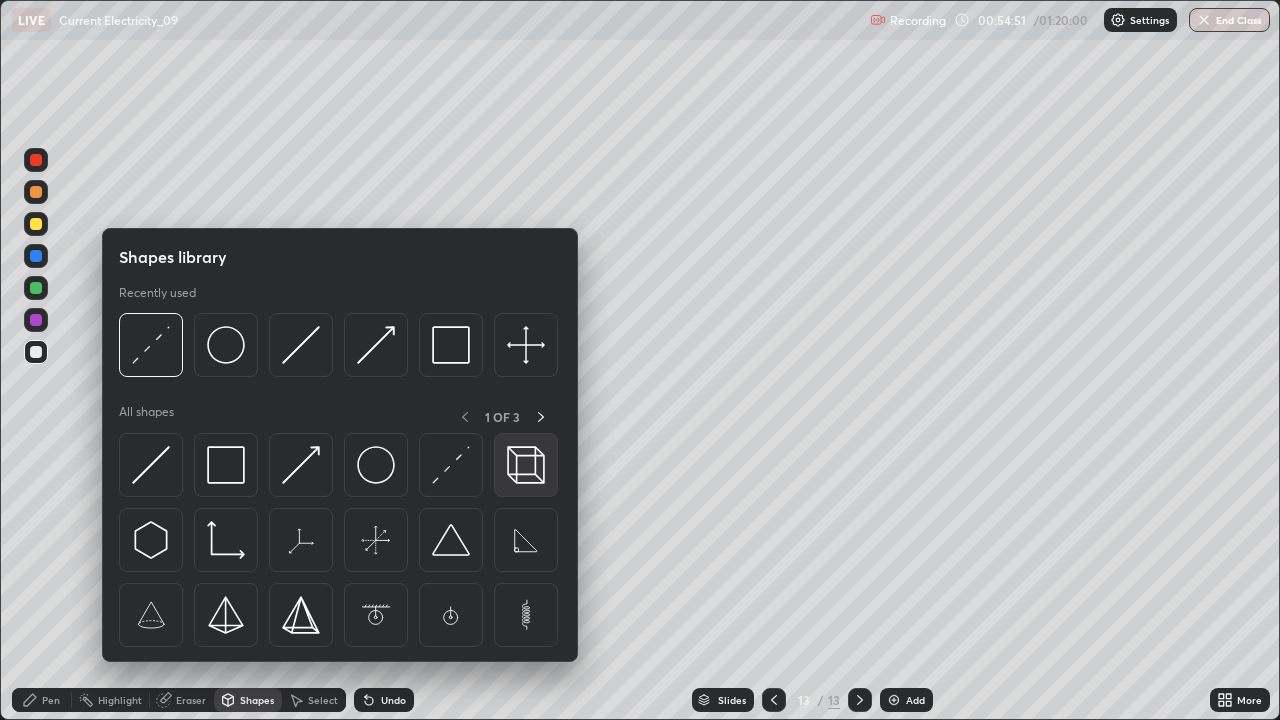 click at bounding box center (526, 465) 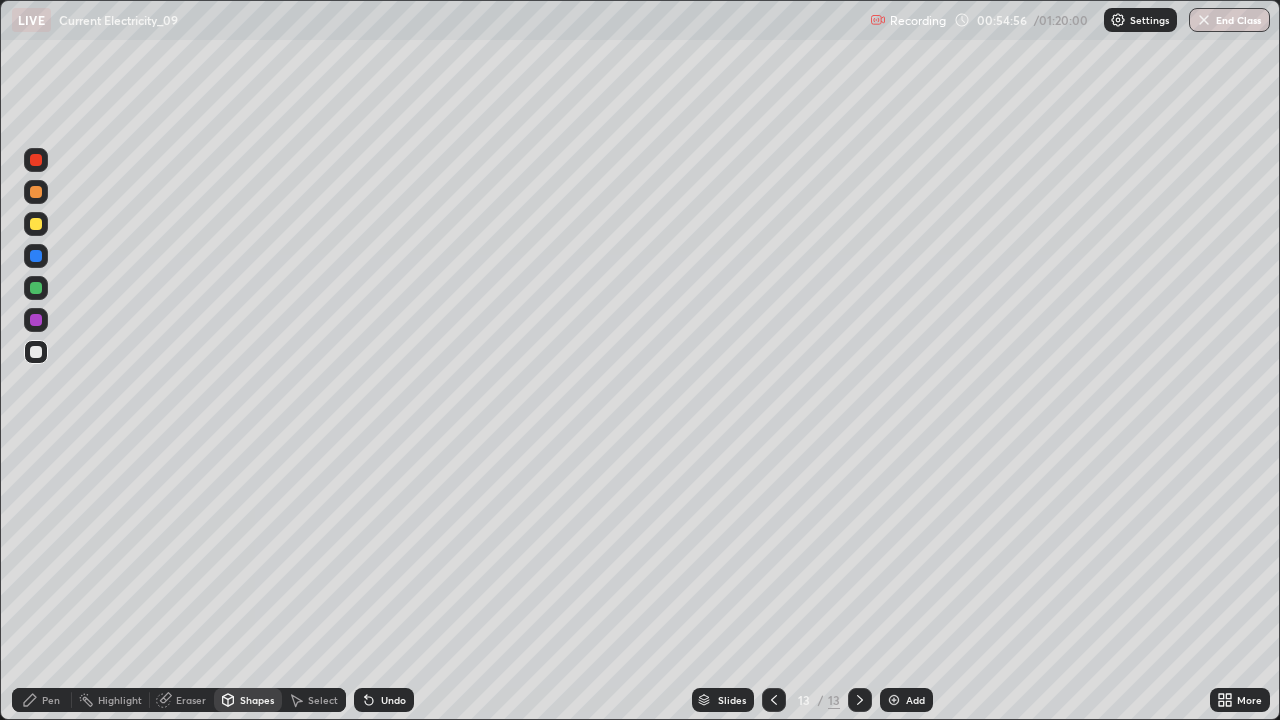 click at bounding box center [36, 224] 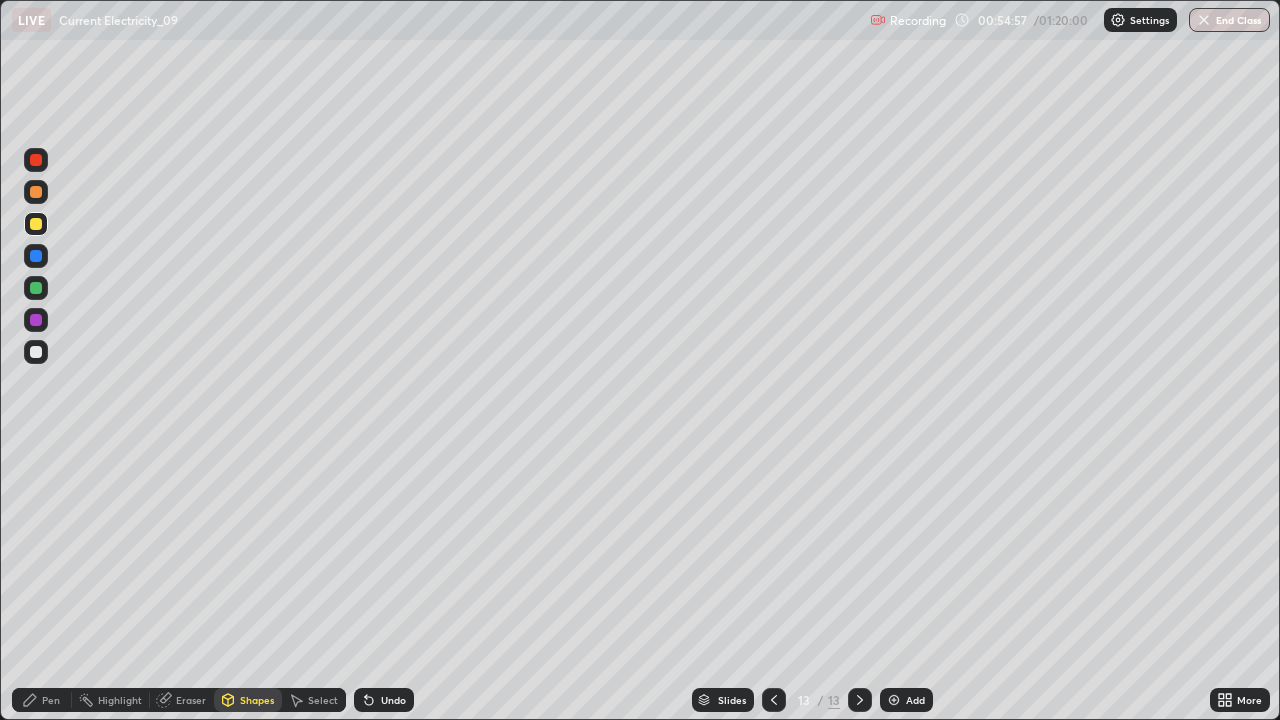 click on "Pen" at bounding box center [42, 700] 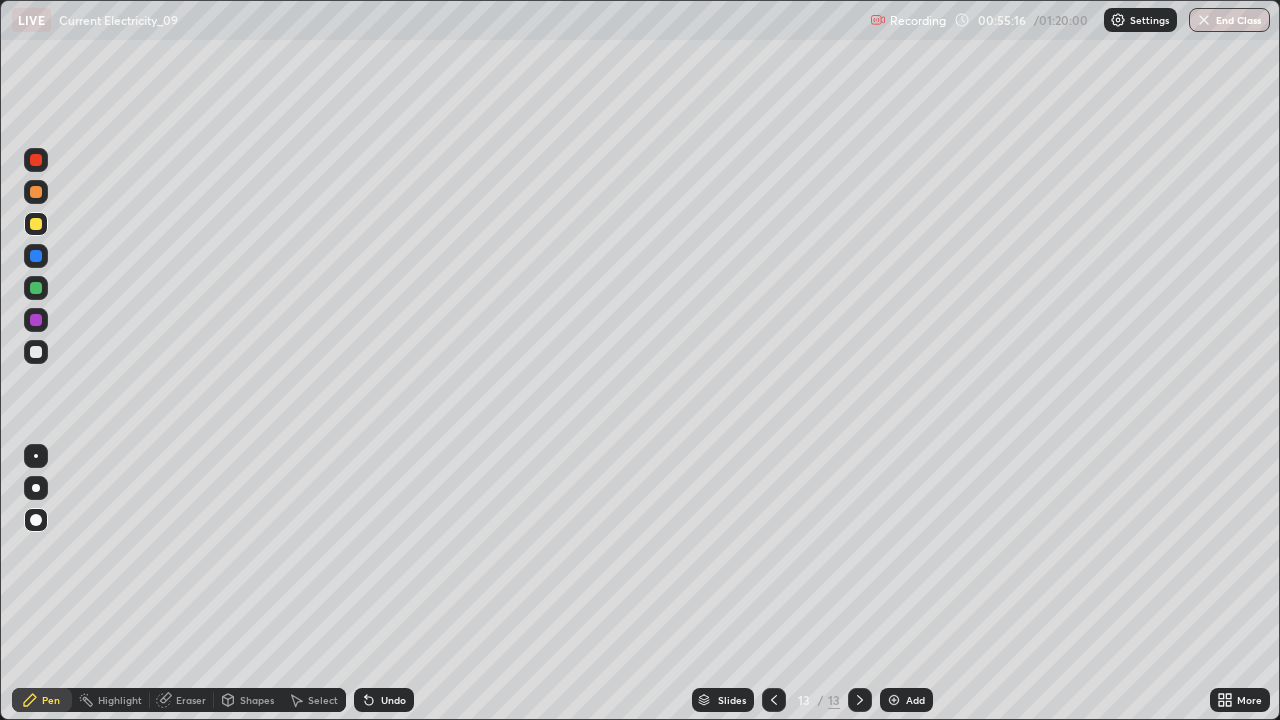 click at bounding box center (36, 288) 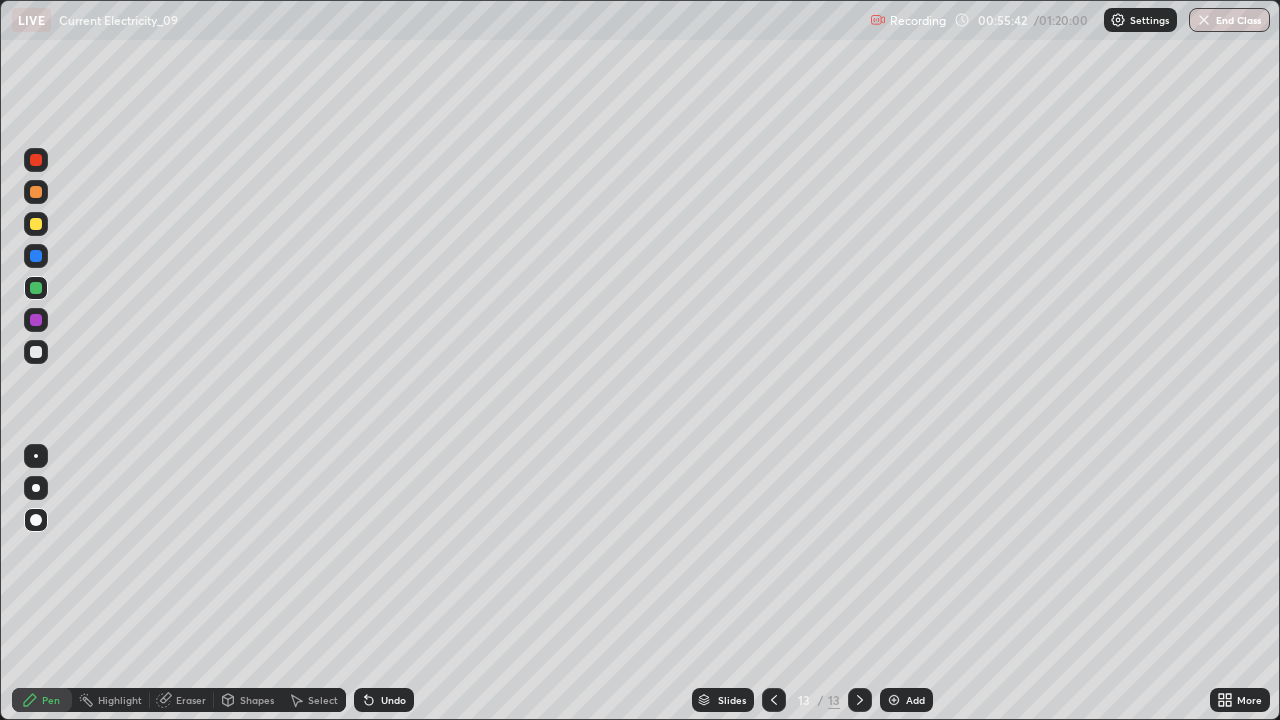 click at bounding box center [36, 352] 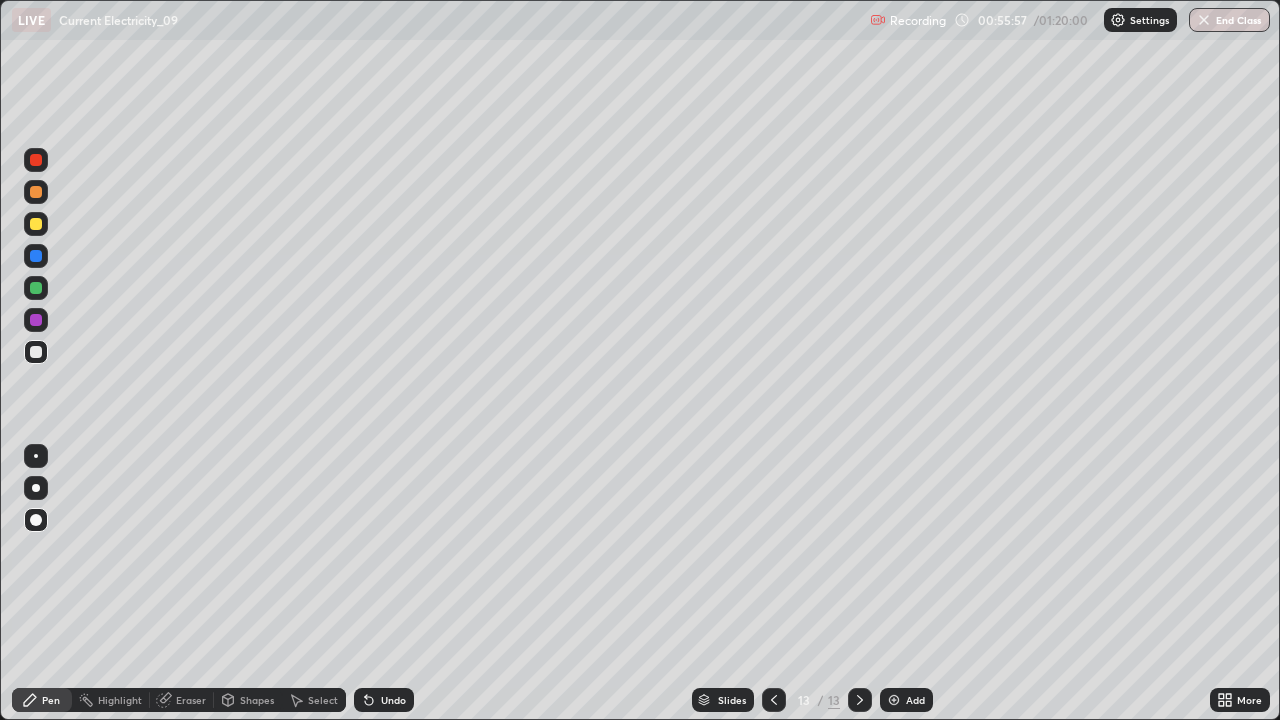 click on "Eraser" at bounding box center [191, 700] 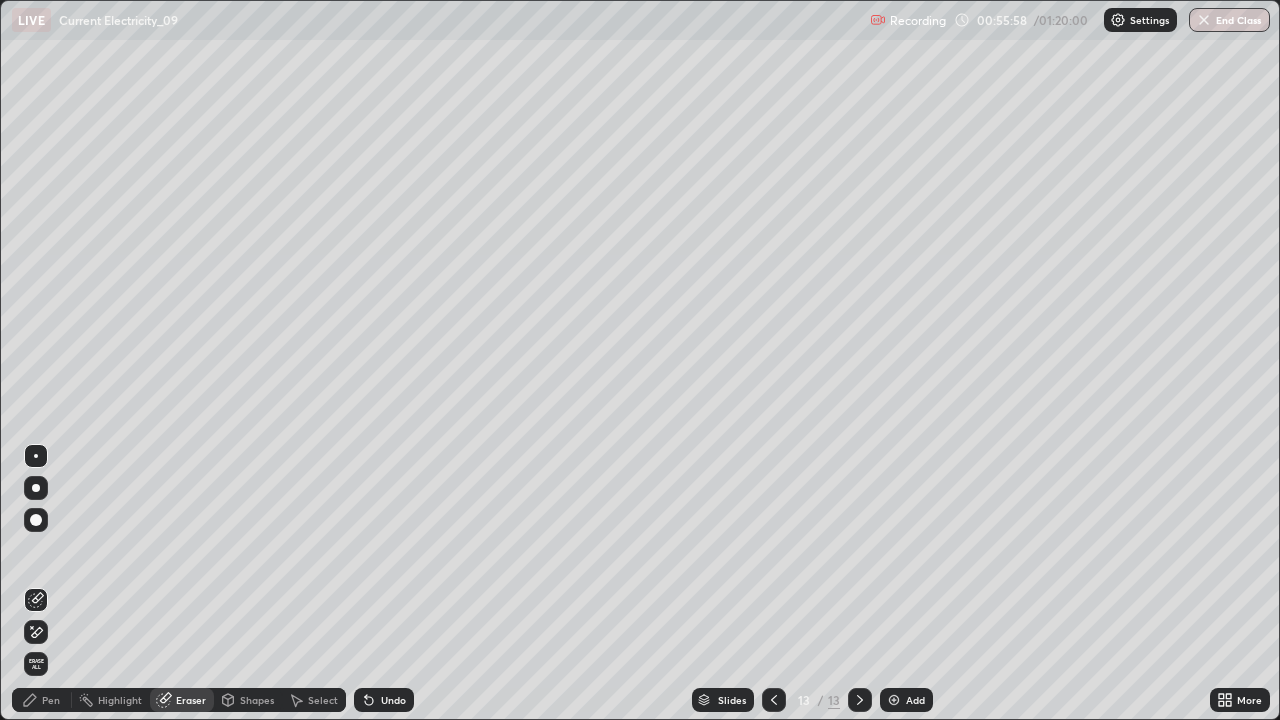 click on "Pen" at bounding box center (51, 700) 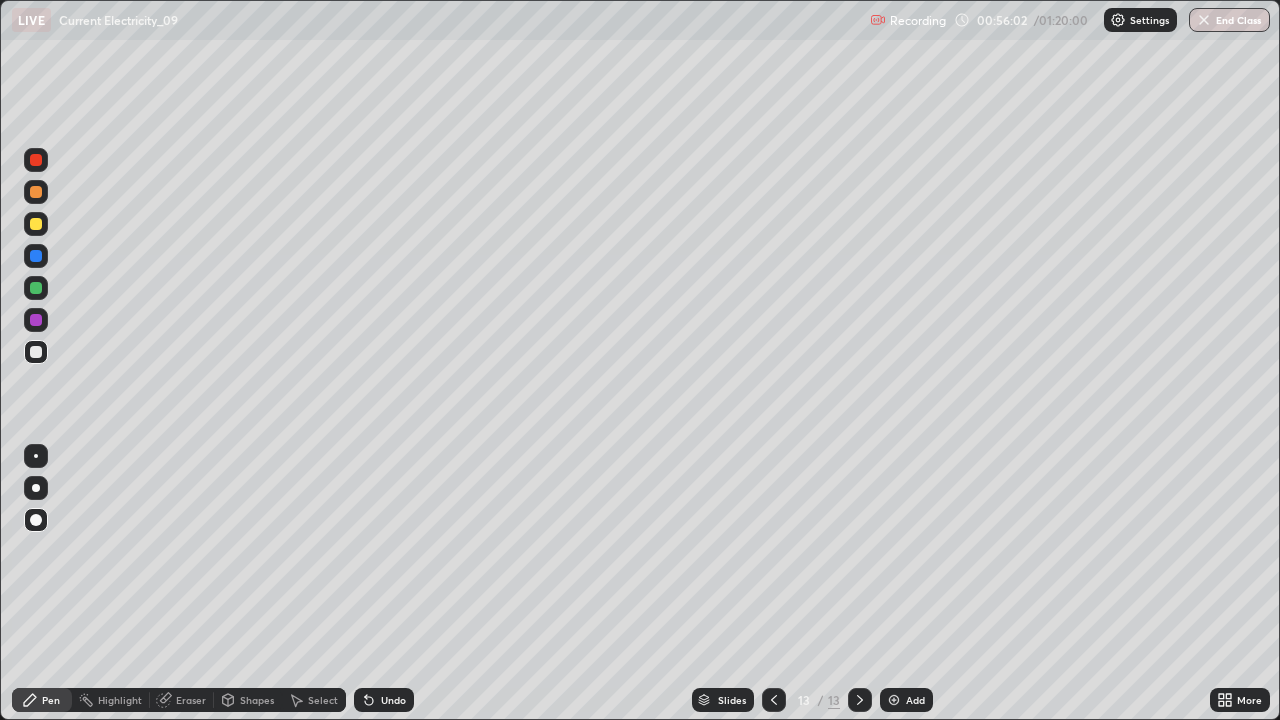 click at bounding box center [36, 256] 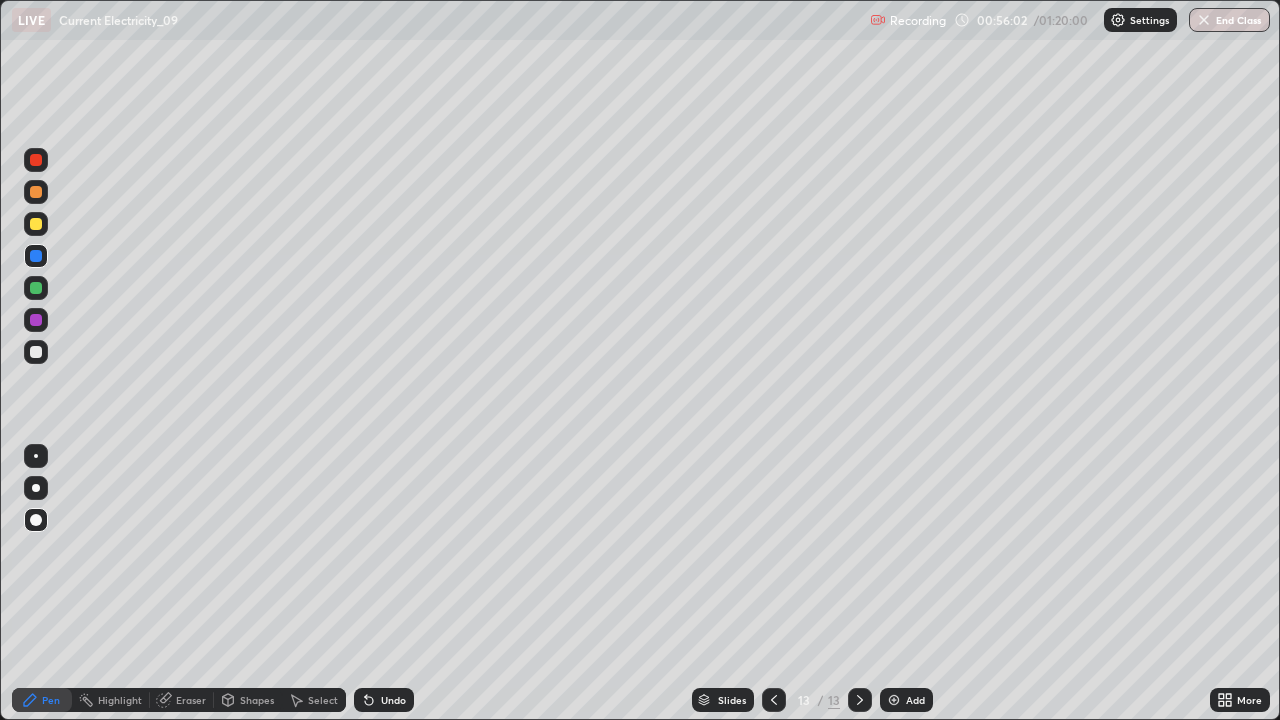 click at bounding box center [36, 224] 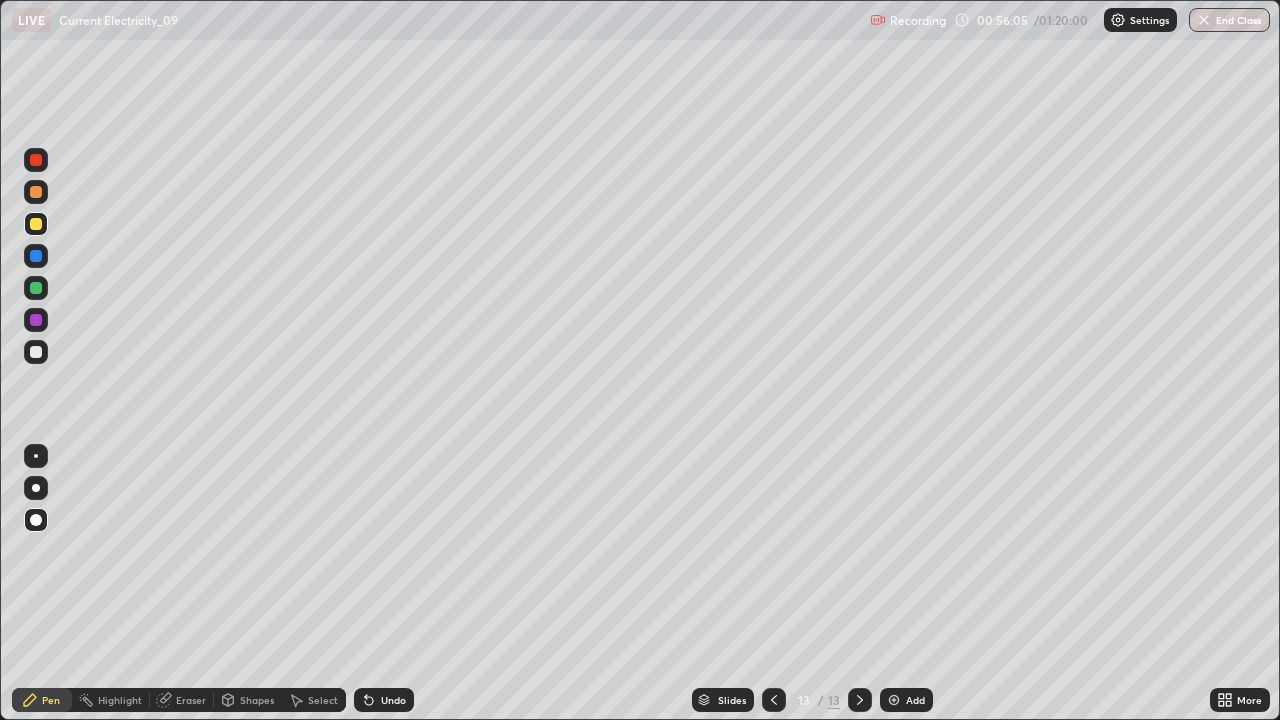 click at bounding box center (36, 256) 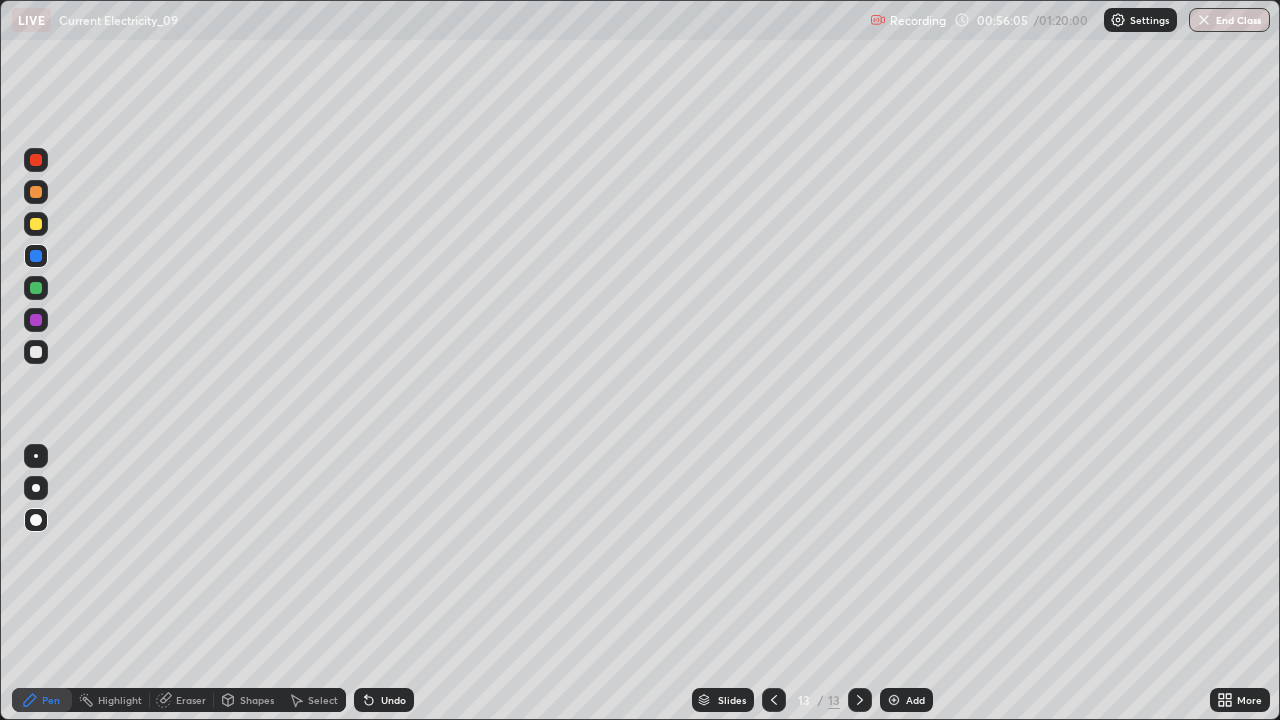 click at bounding box center (36, 288) 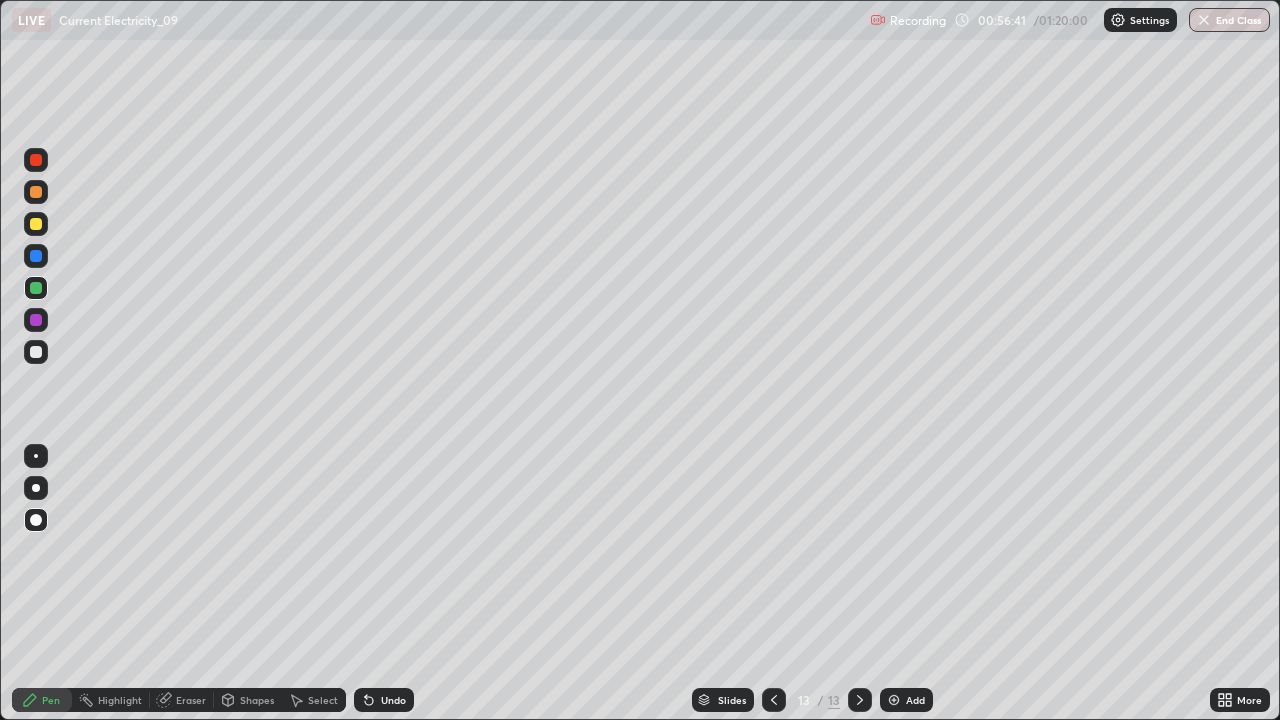 click at bounding box center [36, 224] 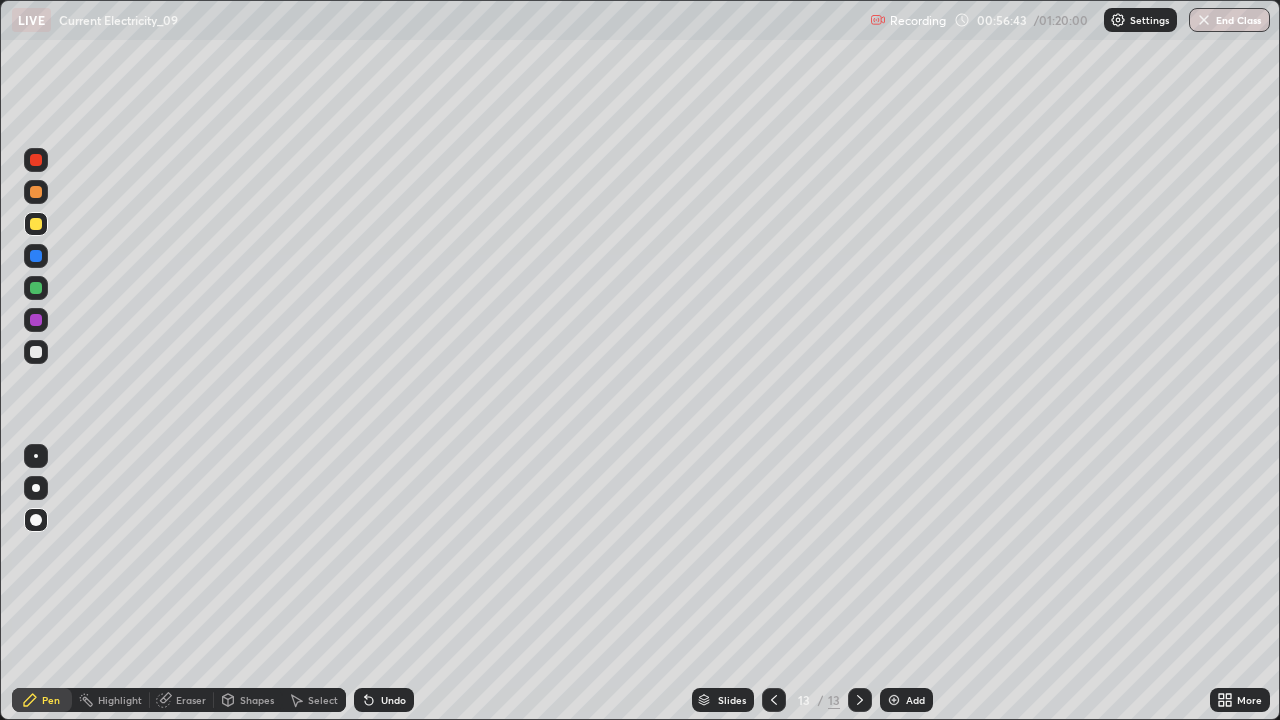 click at bounding box center (36, 160) 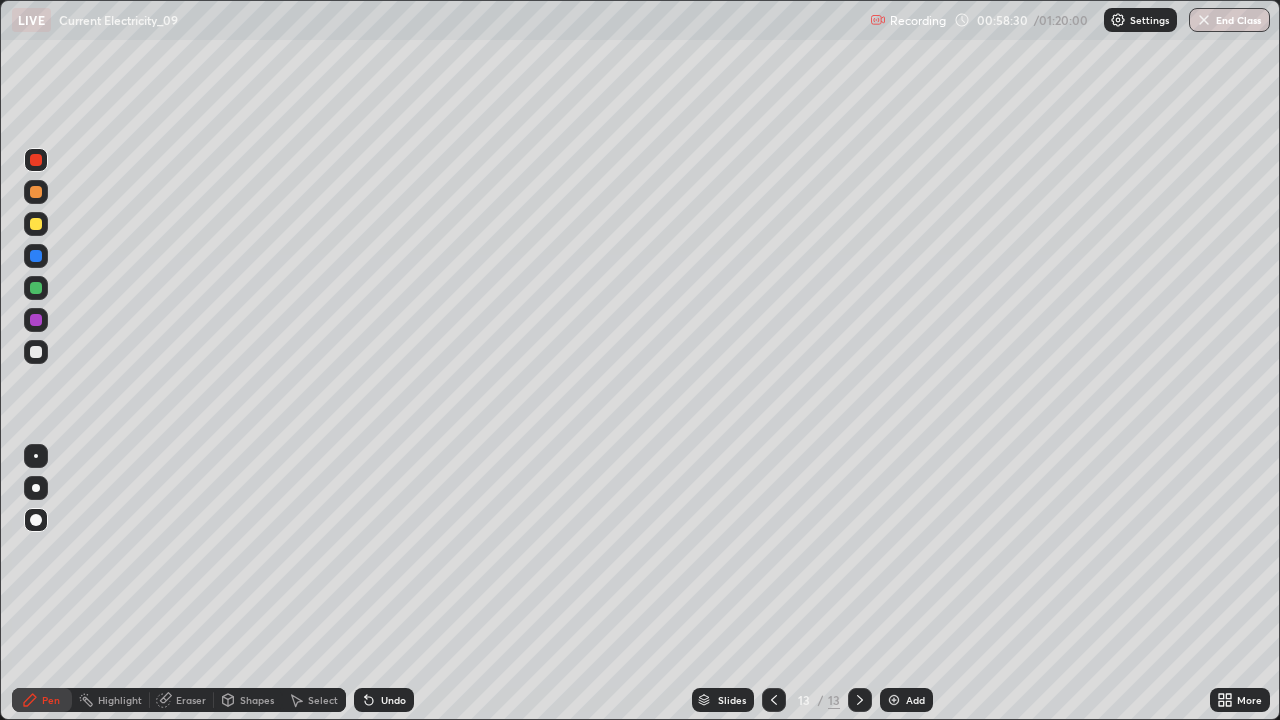click at bounding box center (36, 256) 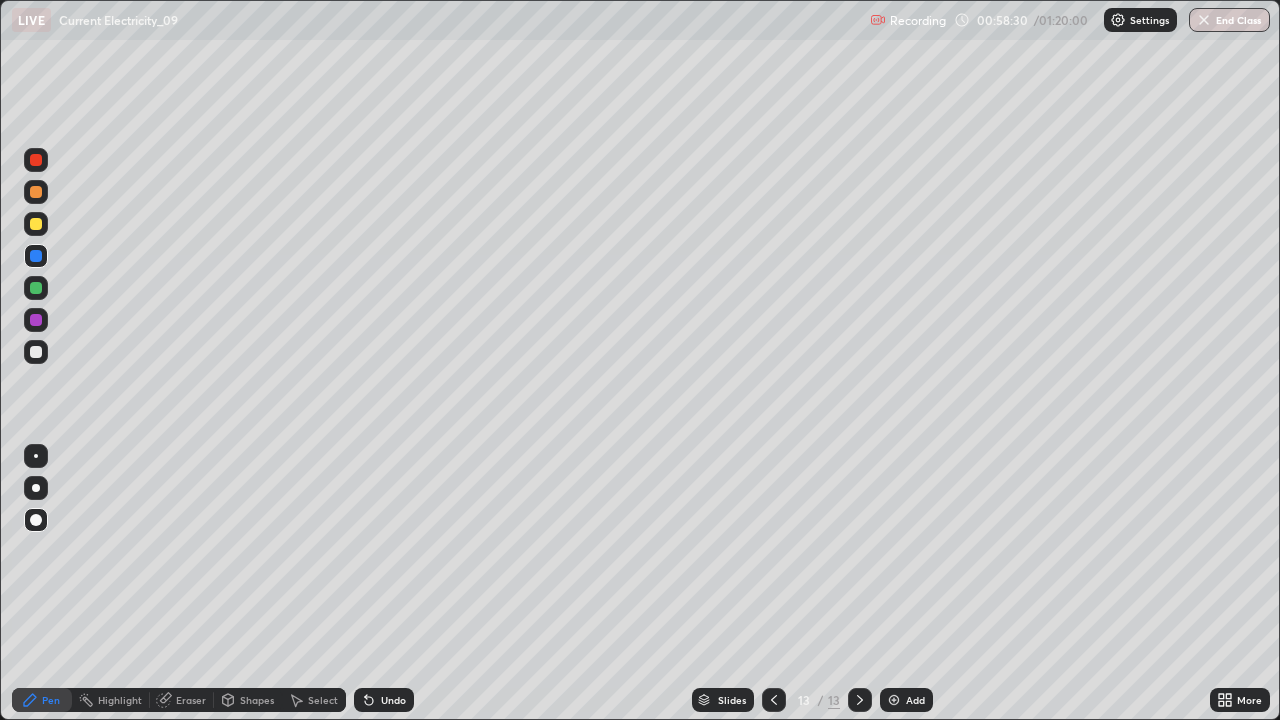 click at bounding box center [36, 224] 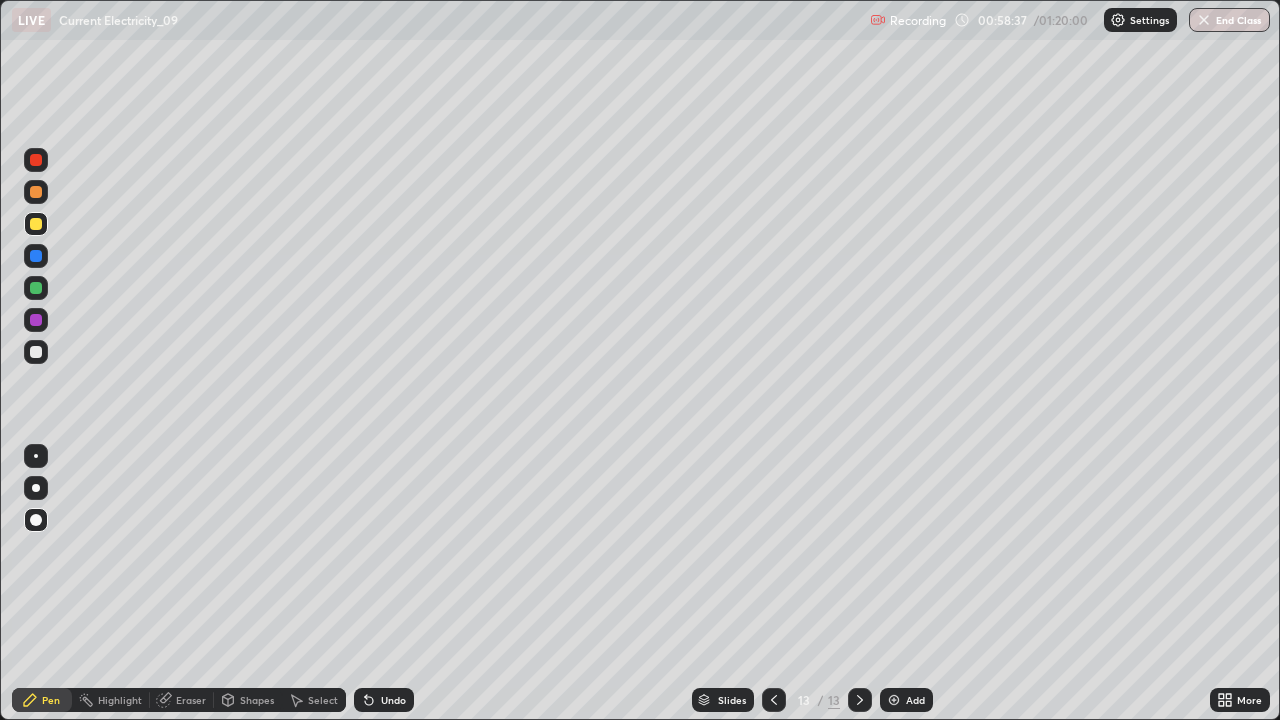 click at bounding box center (36, 288) 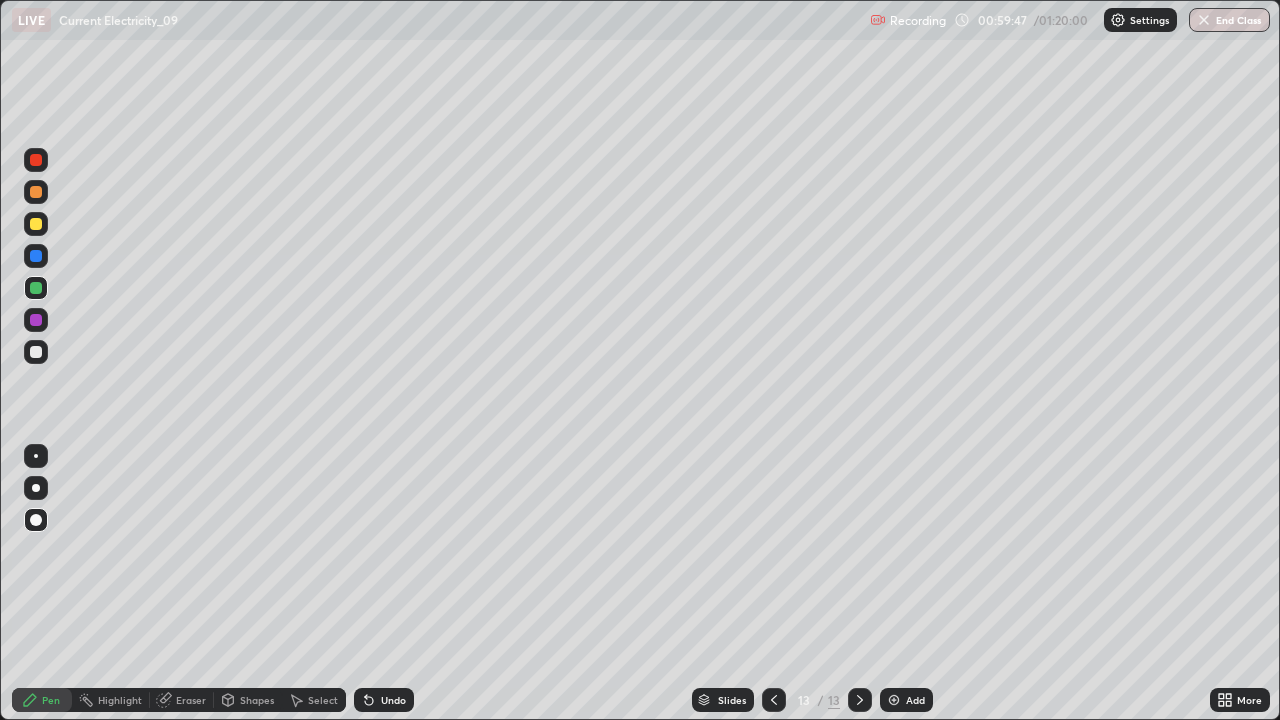 click at bounding box center (36, 352) 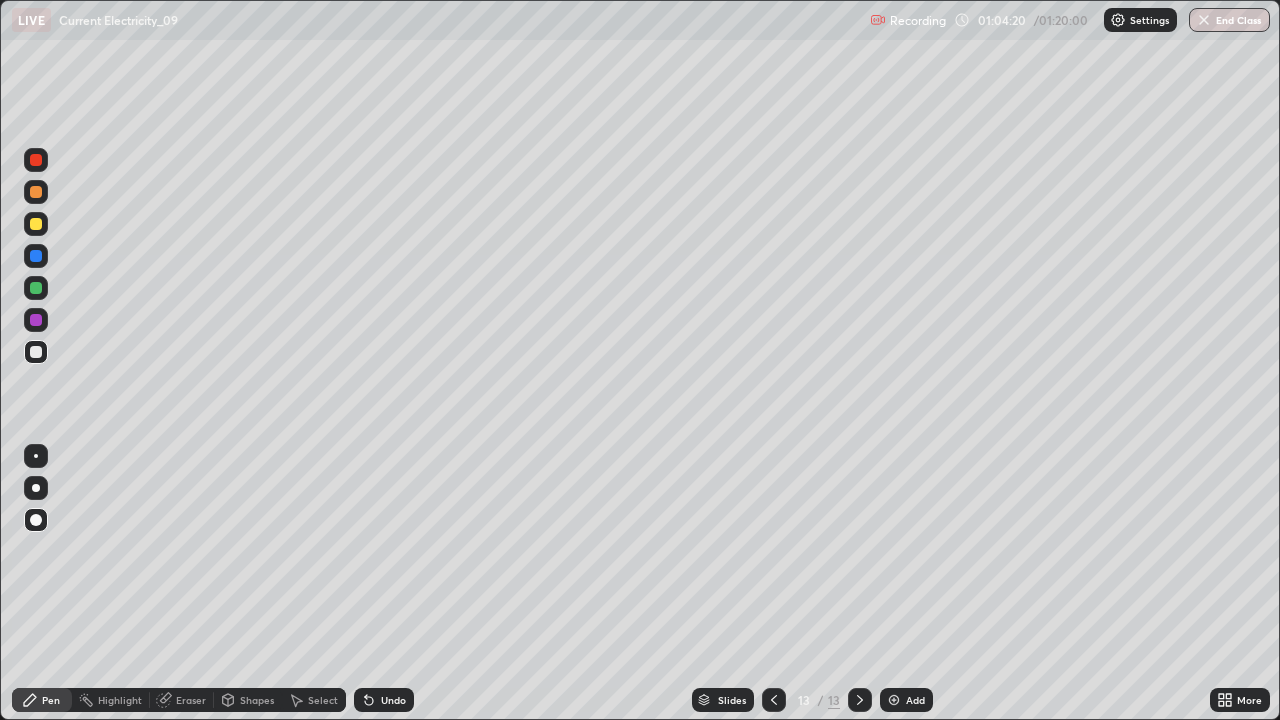 click on "End Class" at bounding box center (1229, 20) 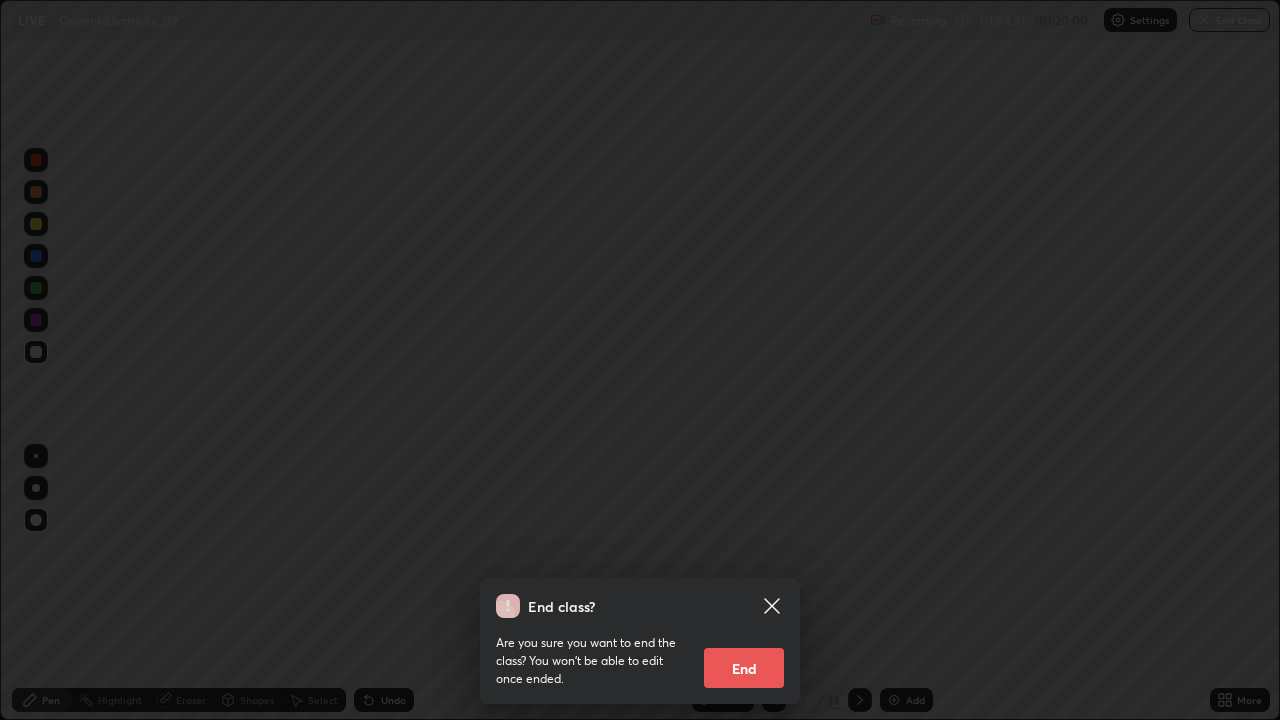click on "End" at bounding box center [744, 668] 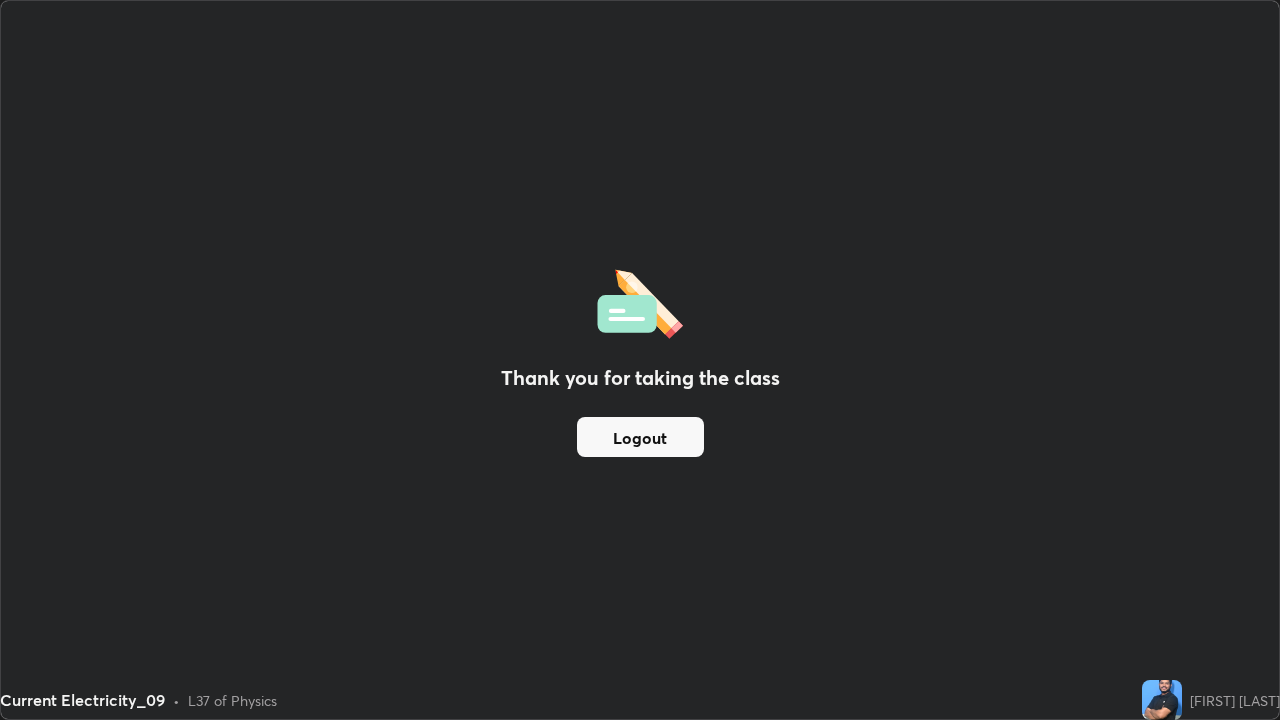 click on "Logout" at bounding box center [640, 437] 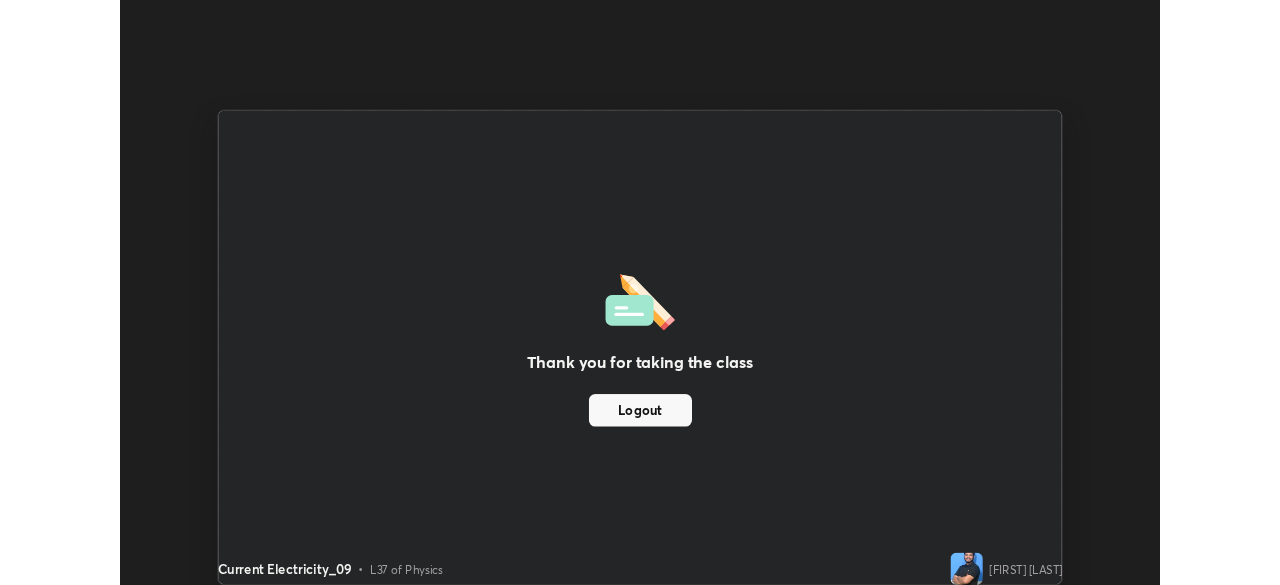 scroll, scrollTop: 585, scrollLeft: 1280, axis: both 